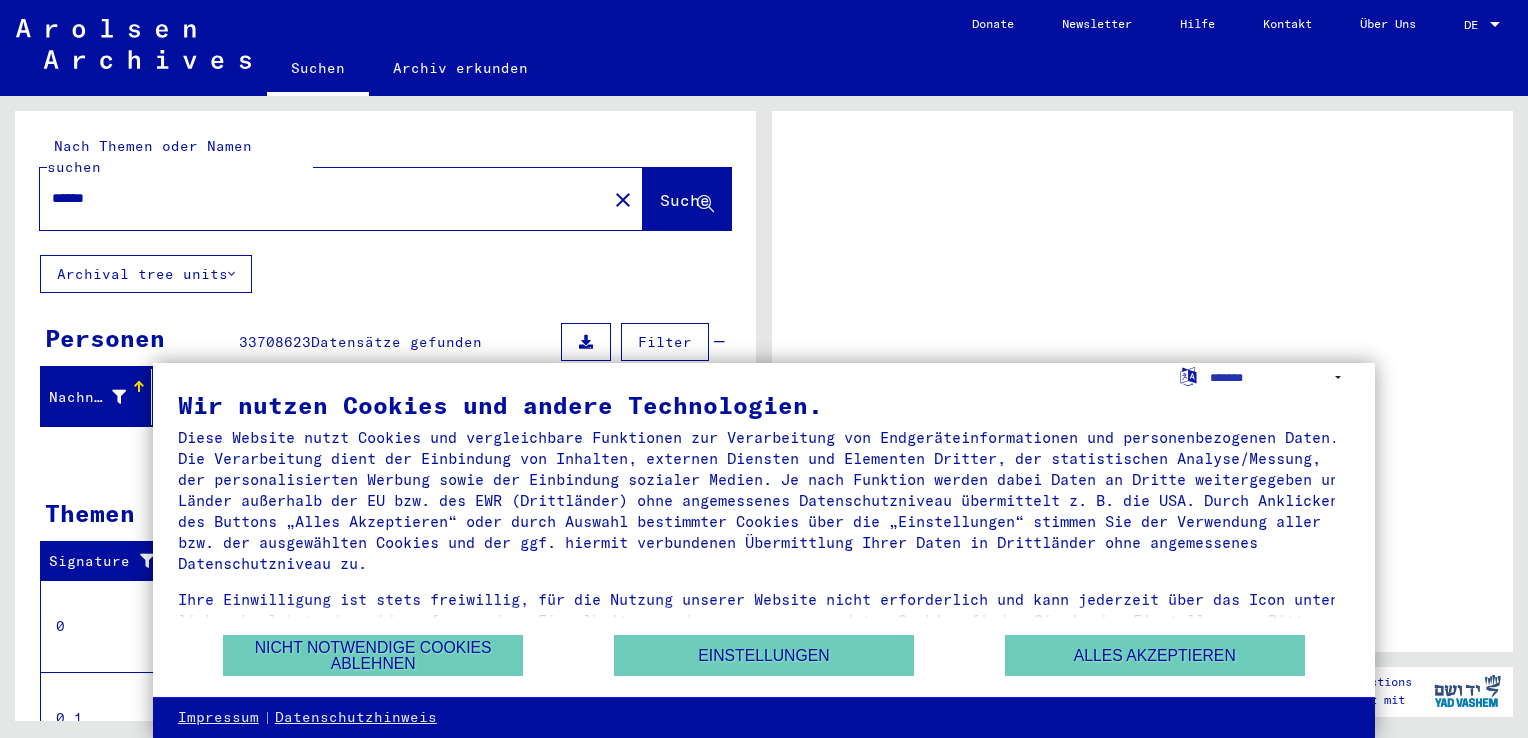 scroll, scrollTop: 0, scrollLeft: 0, axis: both 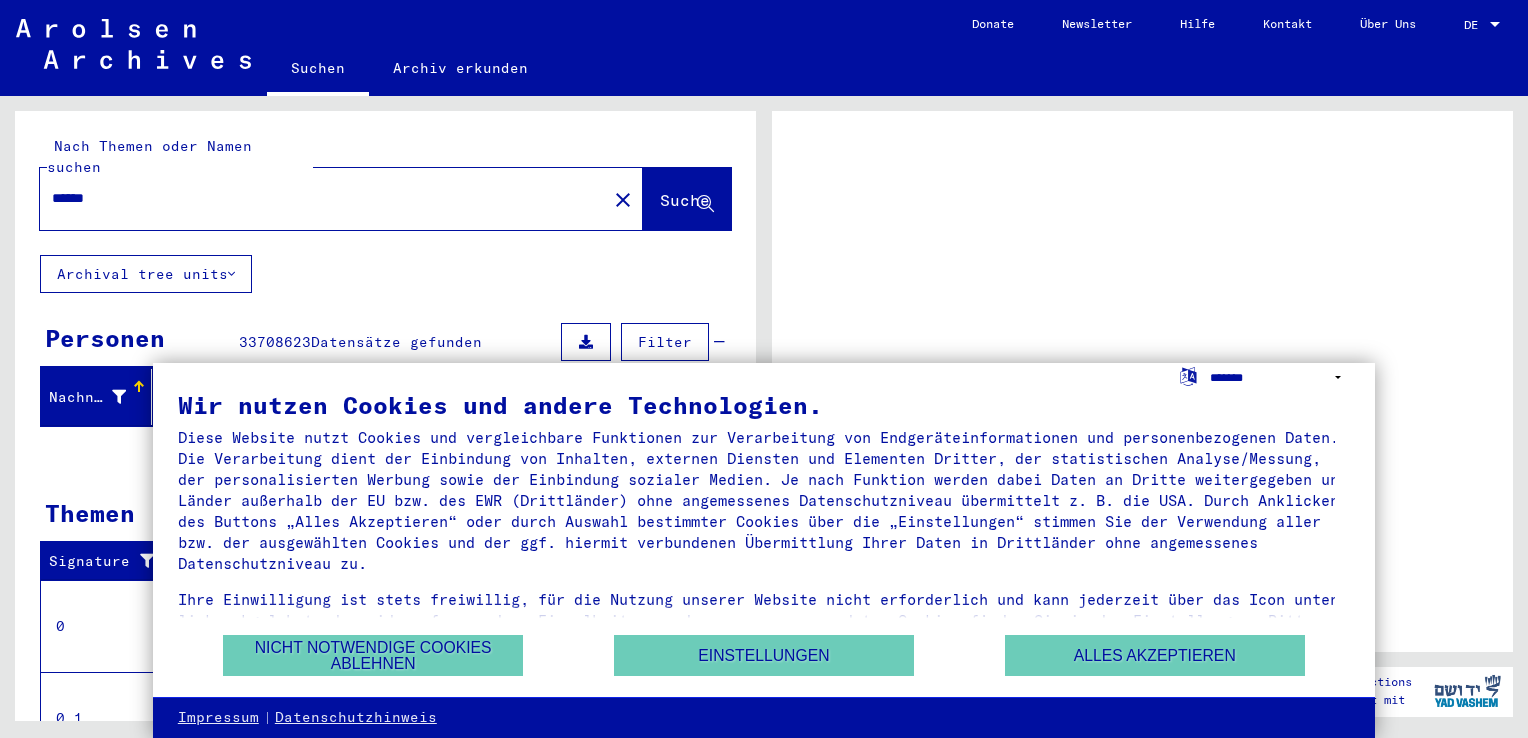 click on "**********" at bounding box center (1280, 377) 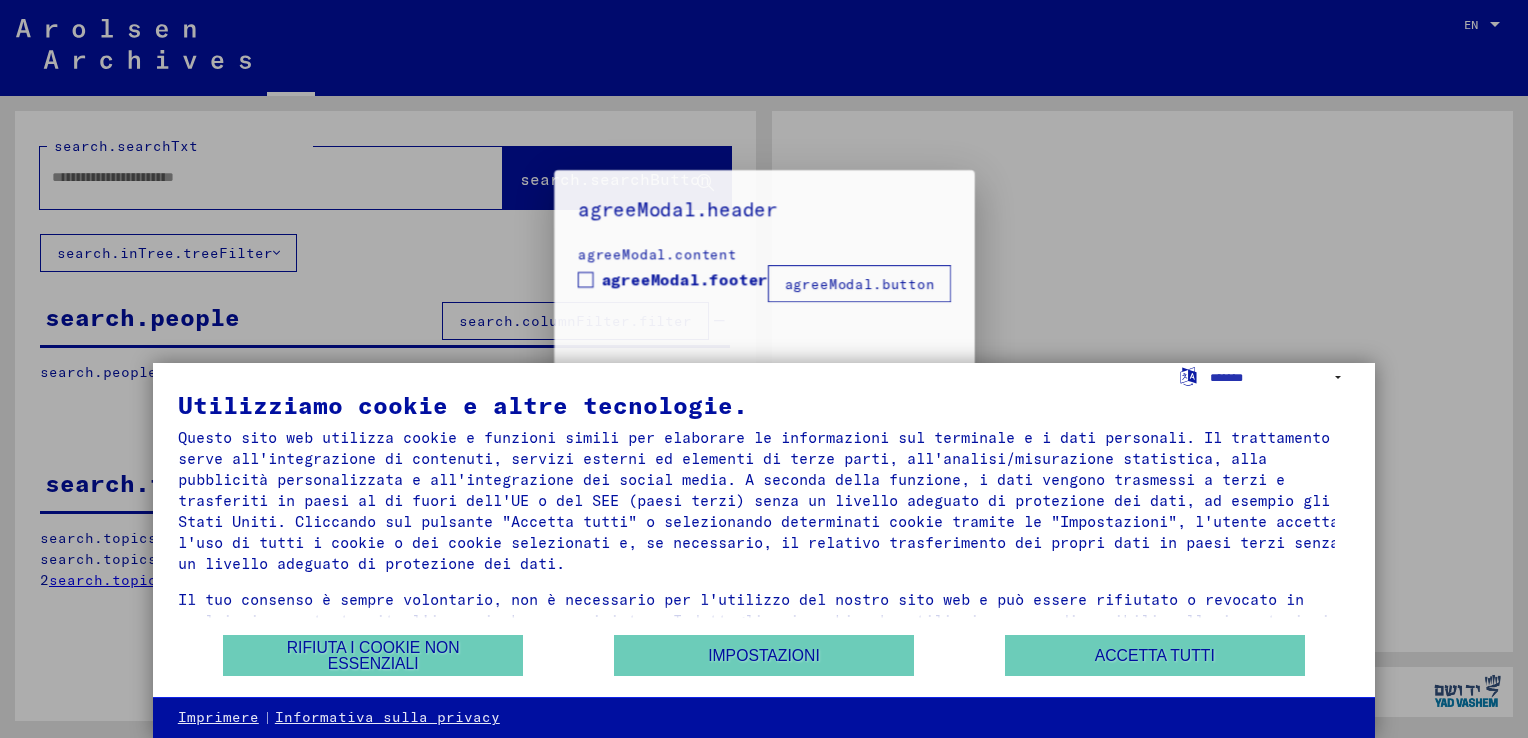 type on "******" 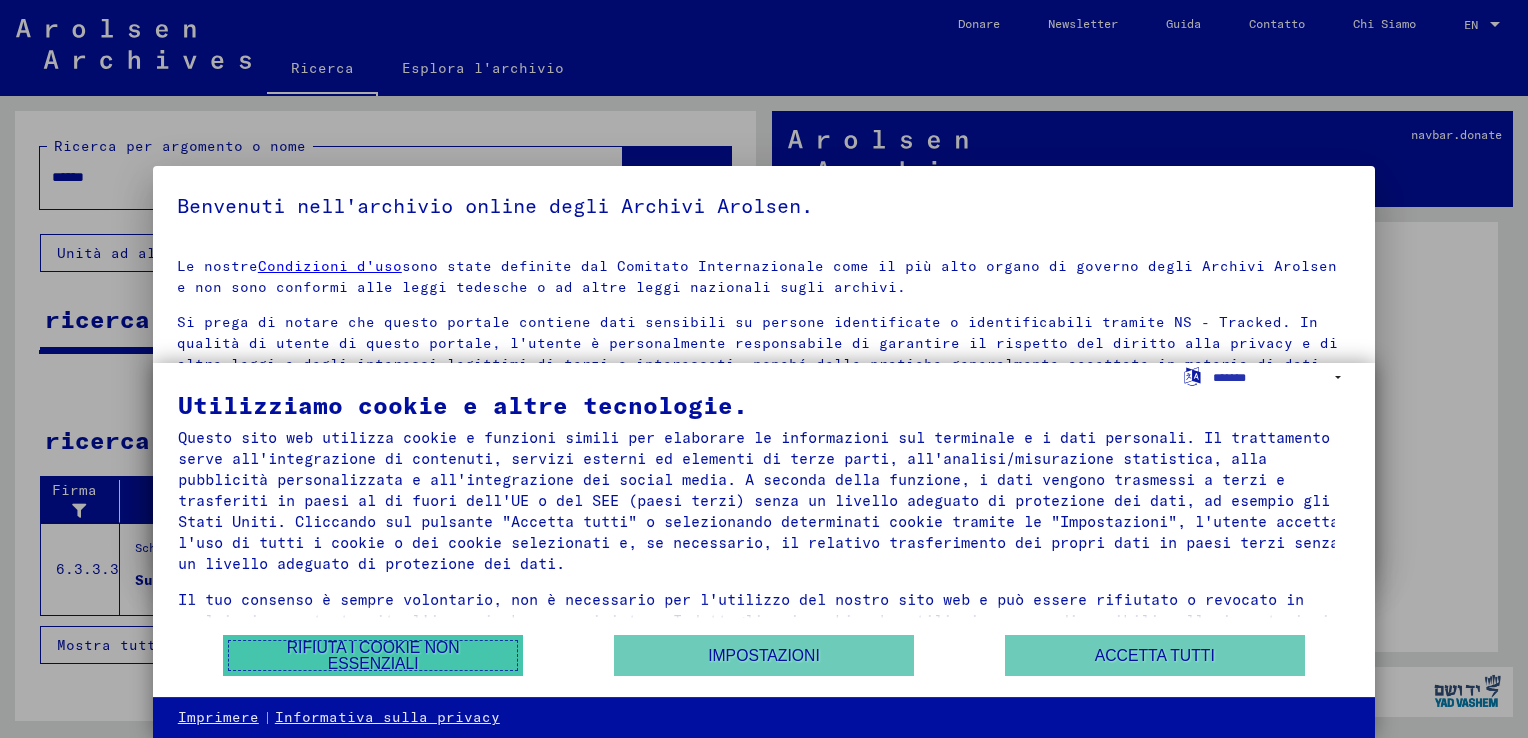 click on "Rifiuta i cookie non essenziali" at bounding box center [373, 655] 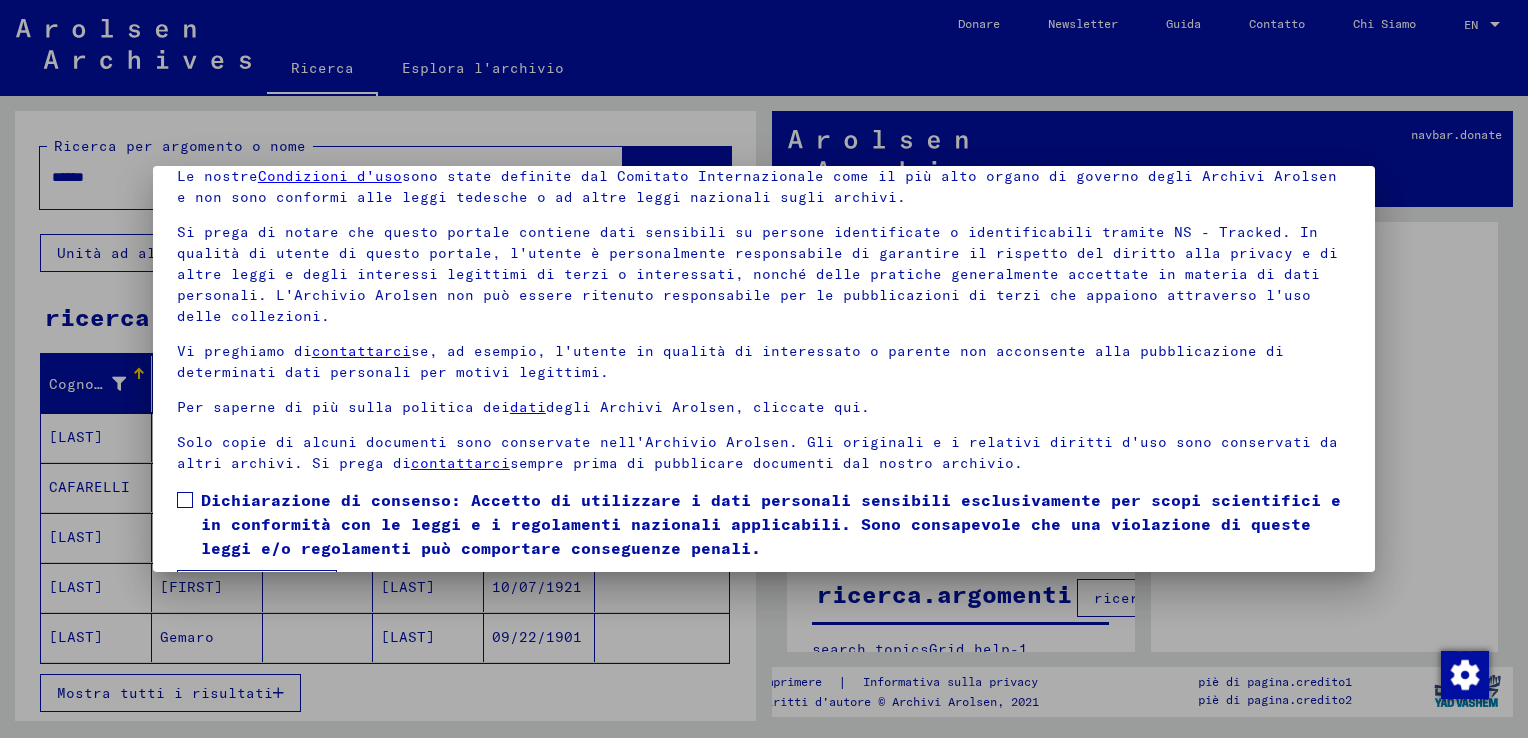 scroll, scrollTop: 149, scrollLeft: 0, axis: vertical 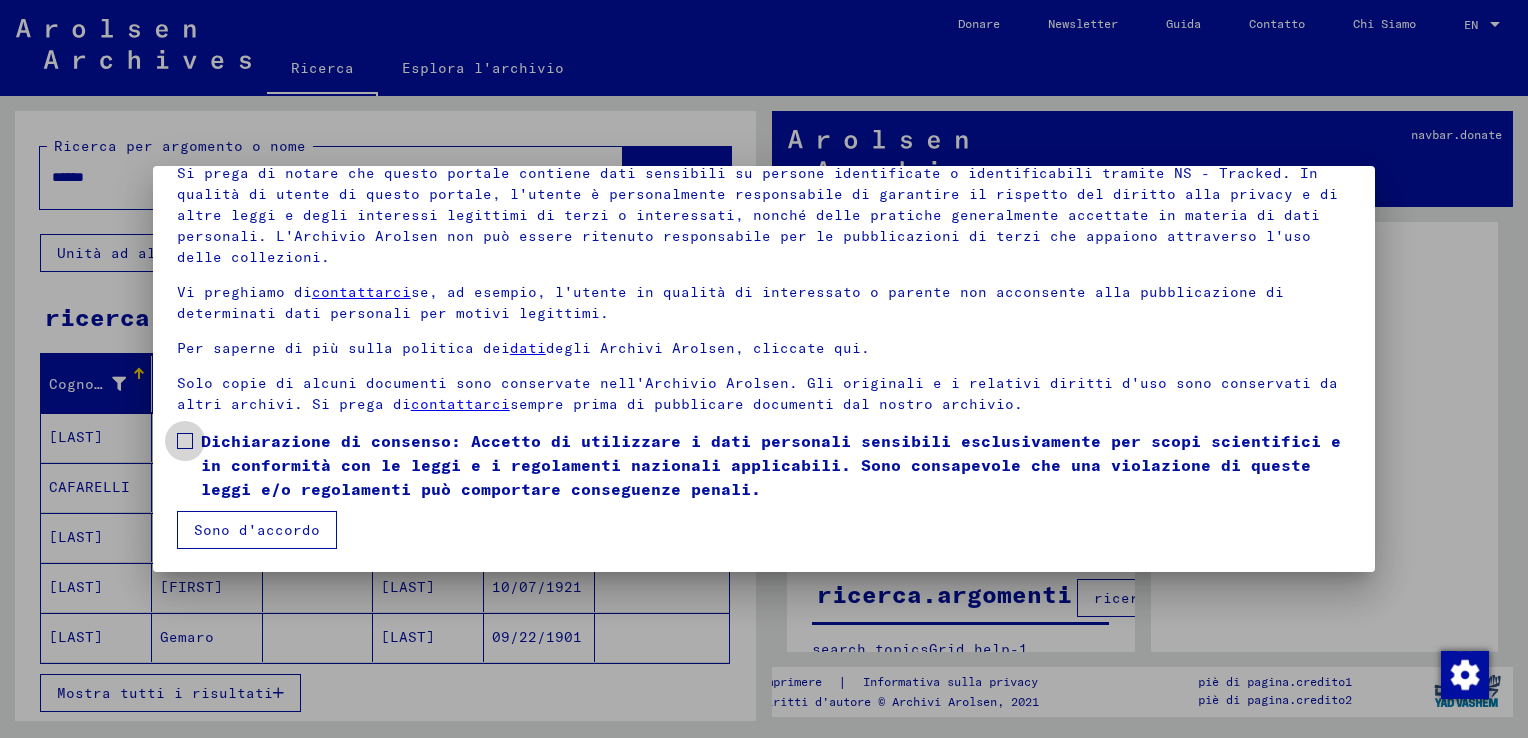 click on "Dichiarazione di consenso: Accetto di utilizzare i dati personali sensibili esclusivamente per scopi scientifici e in conformità con le leggi e i regolamenti nazionali applicabili. Sono consapevole che una violazione di queste leggi e/o regolamenti può comportare conseguenze penali." at bounding box center (764, 465) 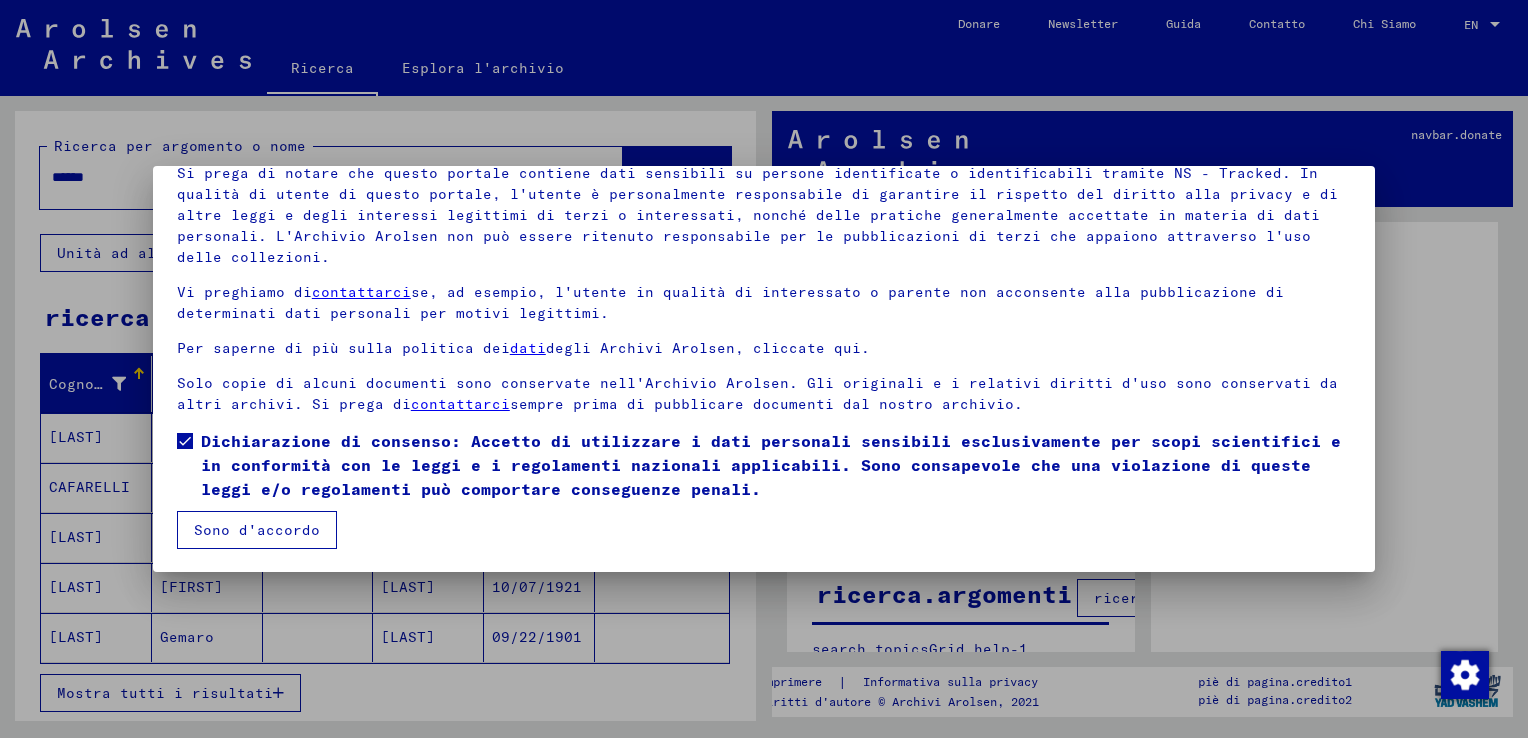click on "Sono d'accordo" at bounding box center [257, 530] 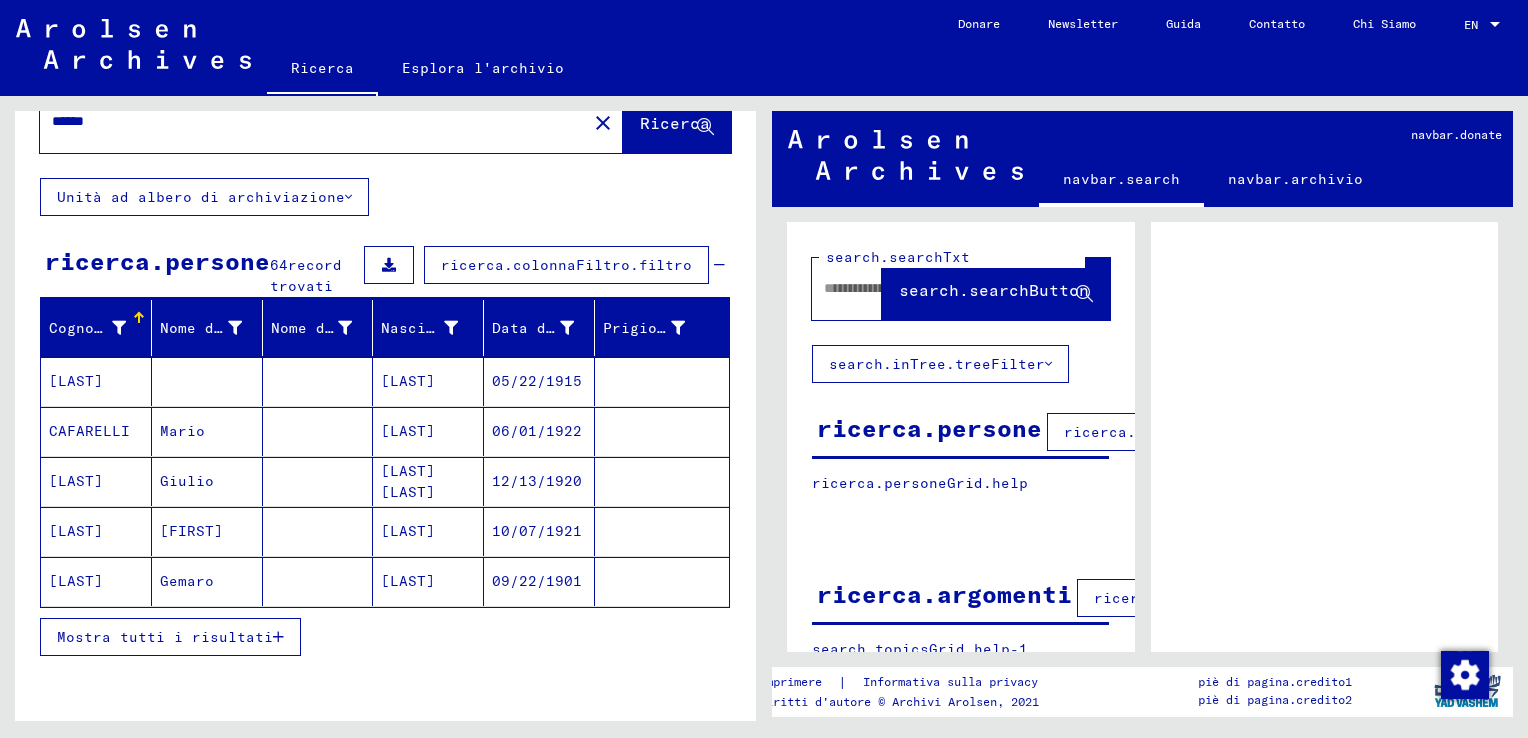 scroll, scrollTop: 57, scrollLeft: 0, axis: vertical 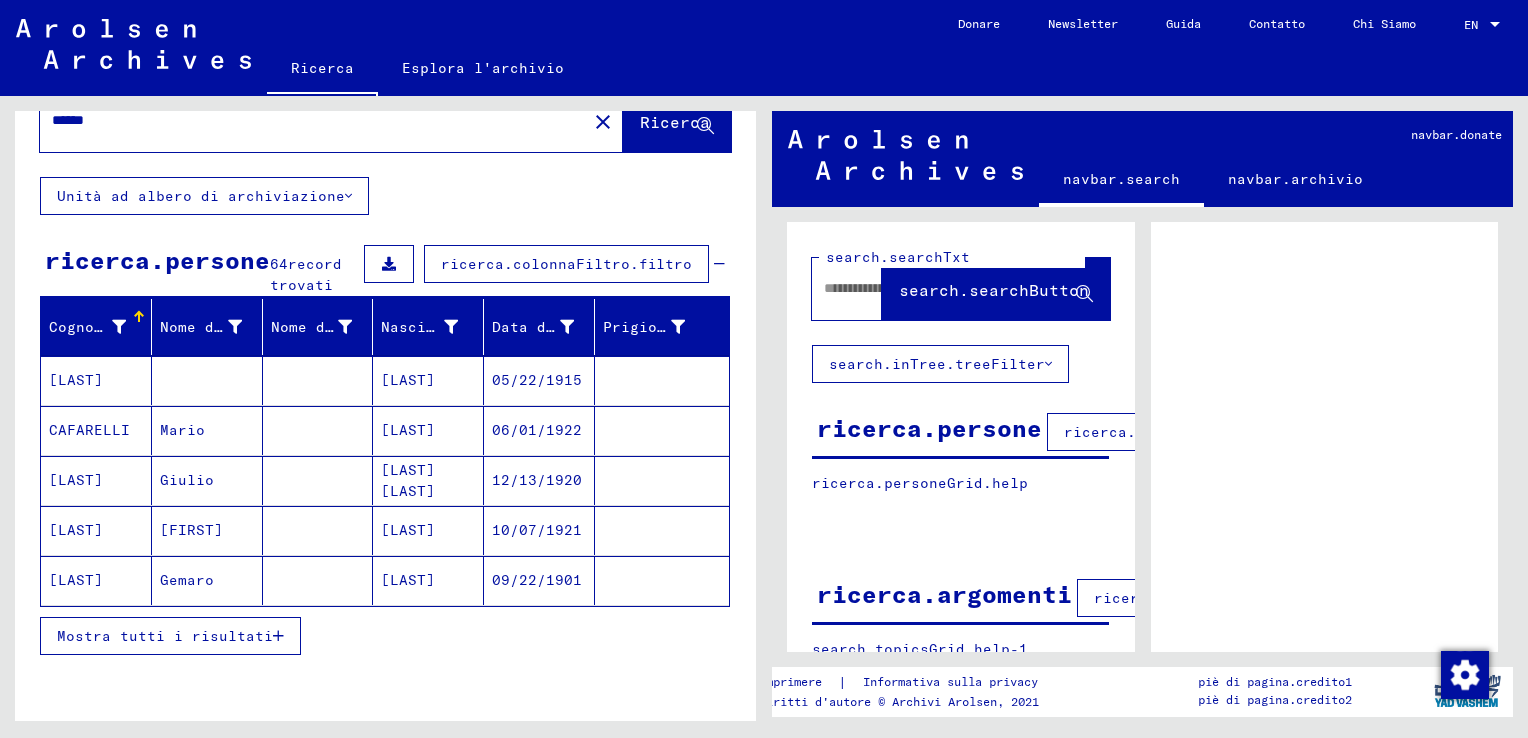 click at bounding box center (278, 636) 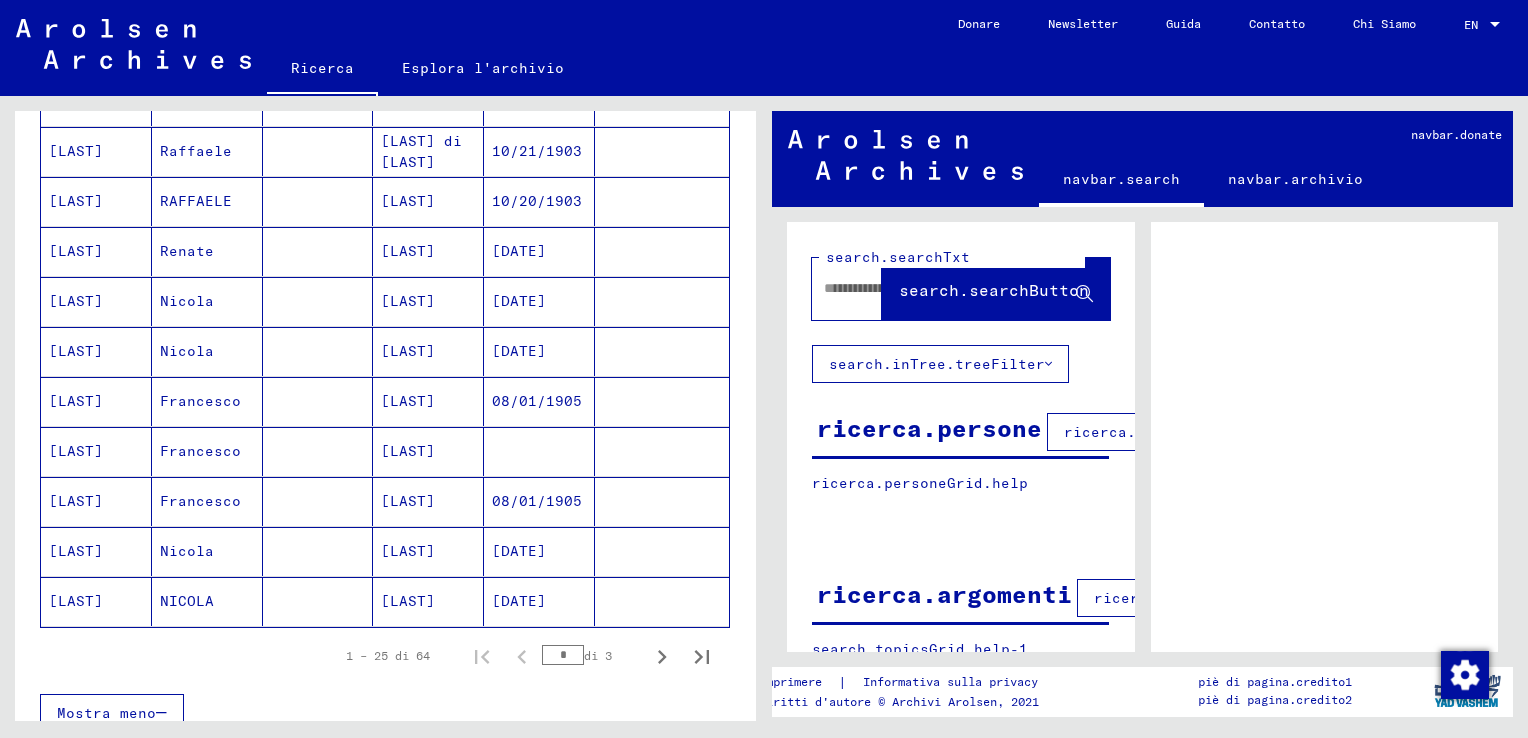 scroll, scrollTop: 1055, scrollLeft: 0, axis: vertical 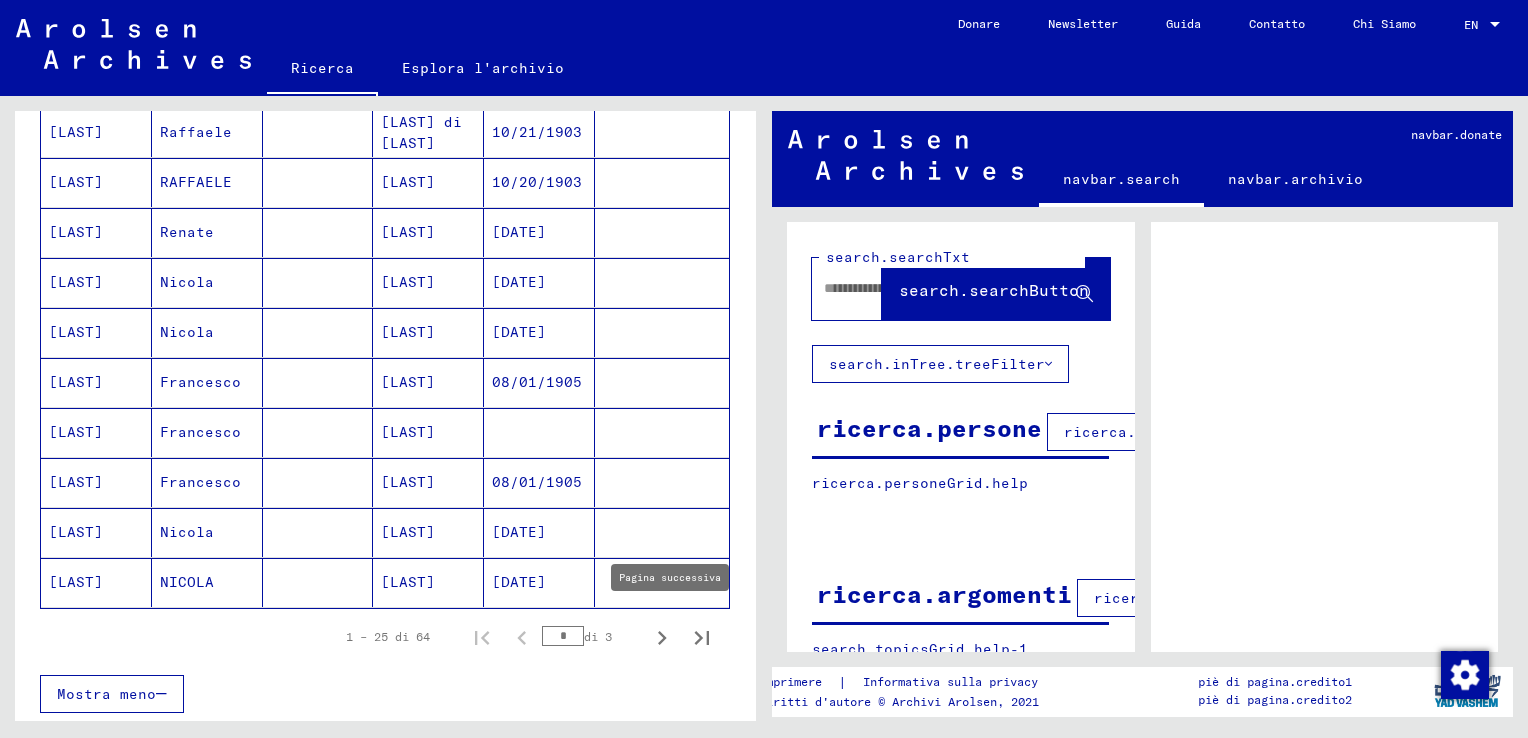 click 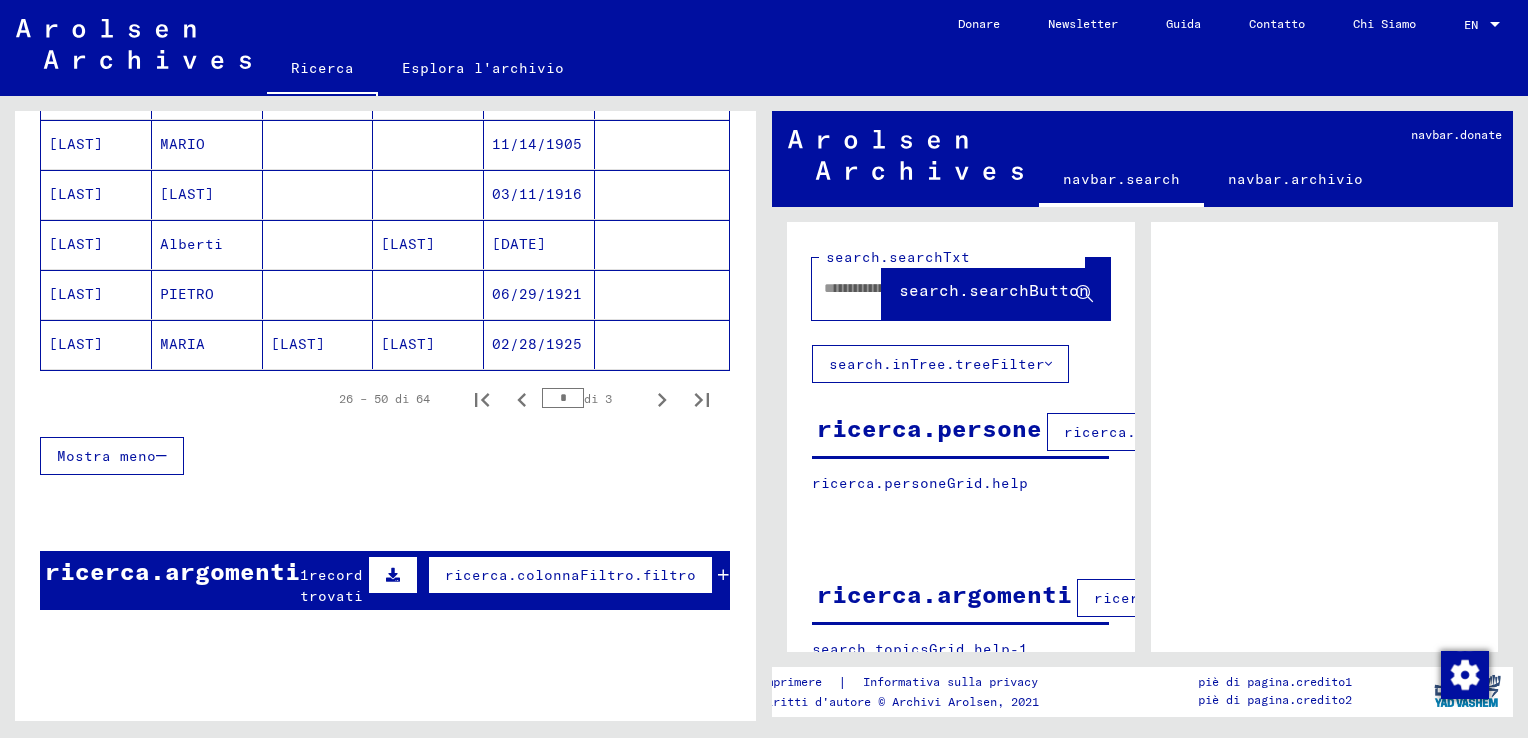 scroll, scrollTop: 1326, scrollLeft: 0, axis: vertical 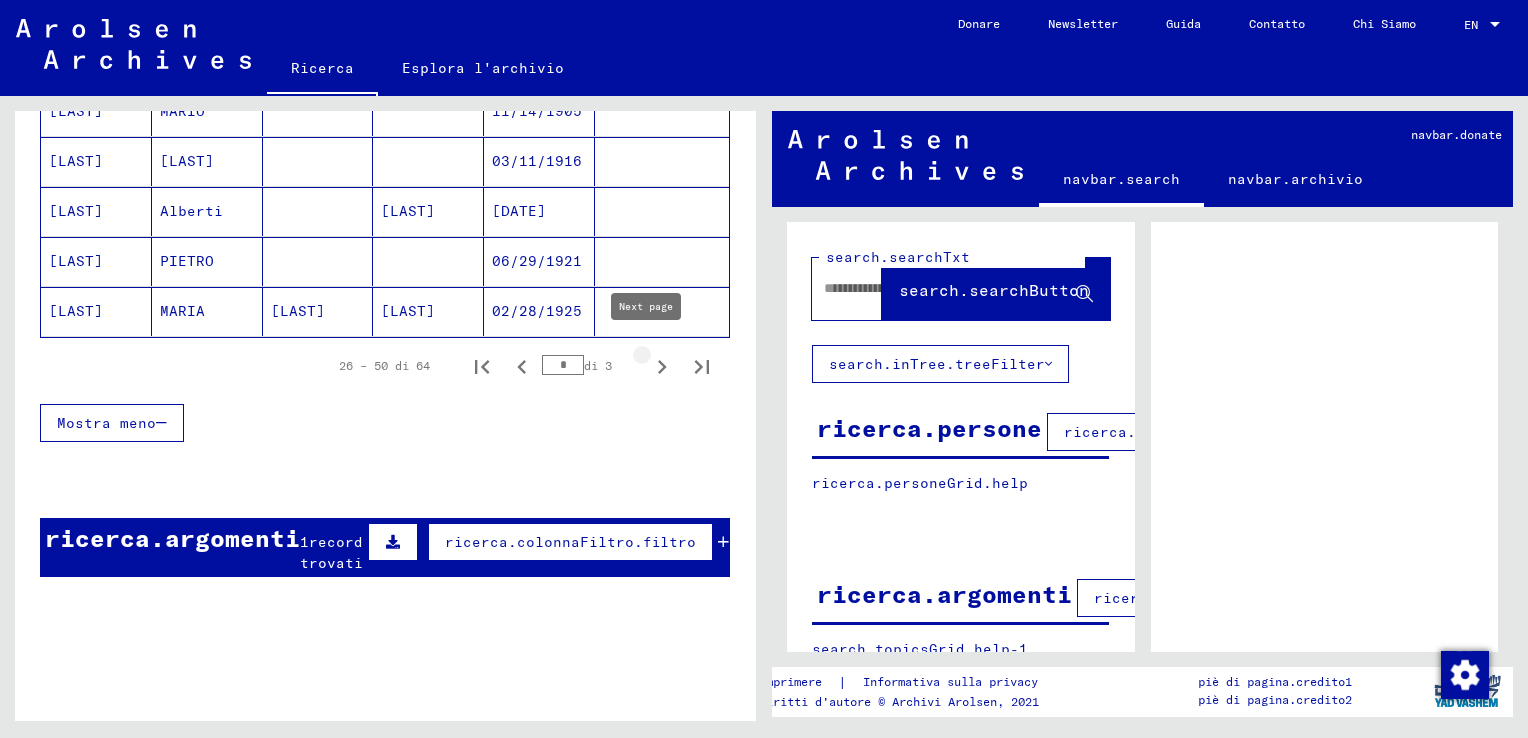 click 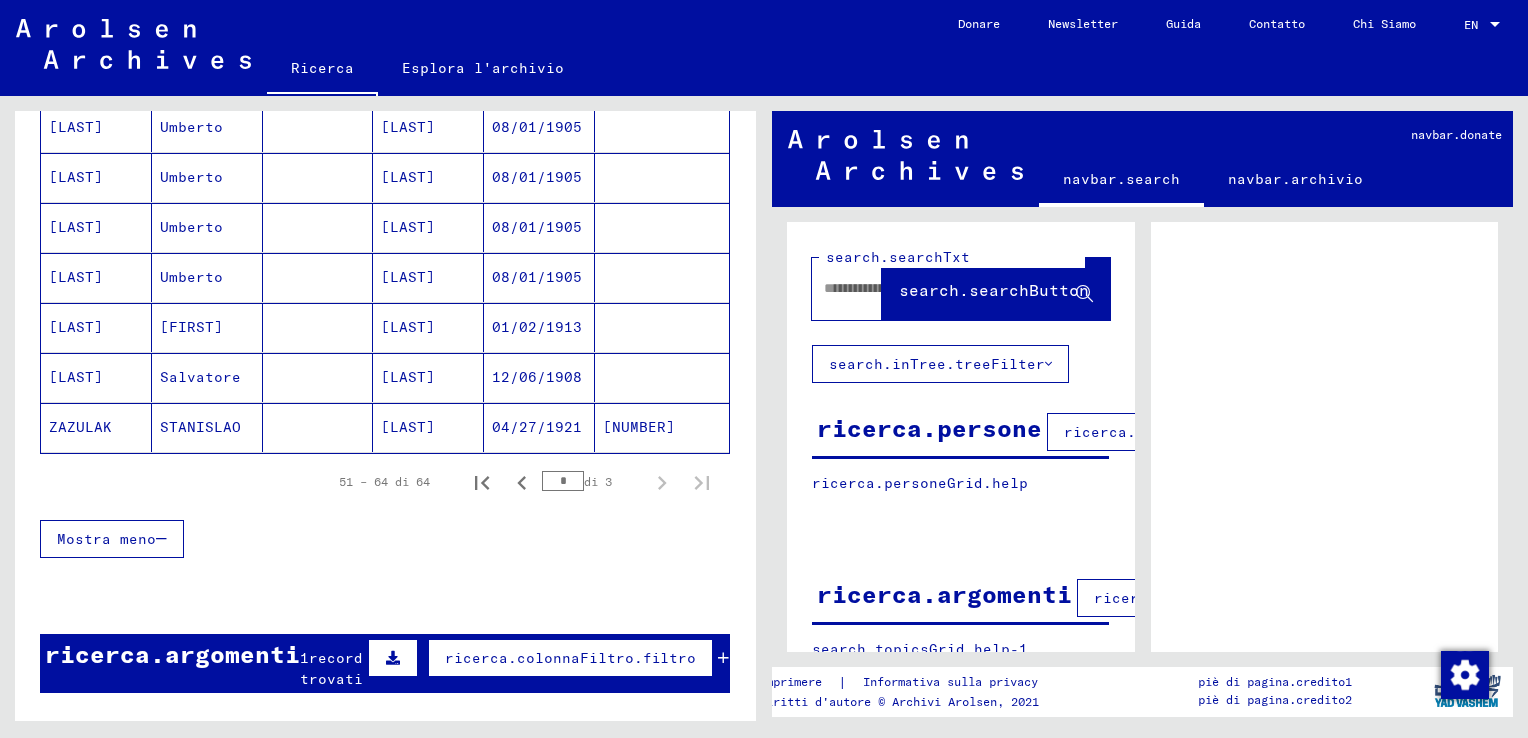 scroll, scrollTop: 721, scrollLeft: 0, axis: vertical 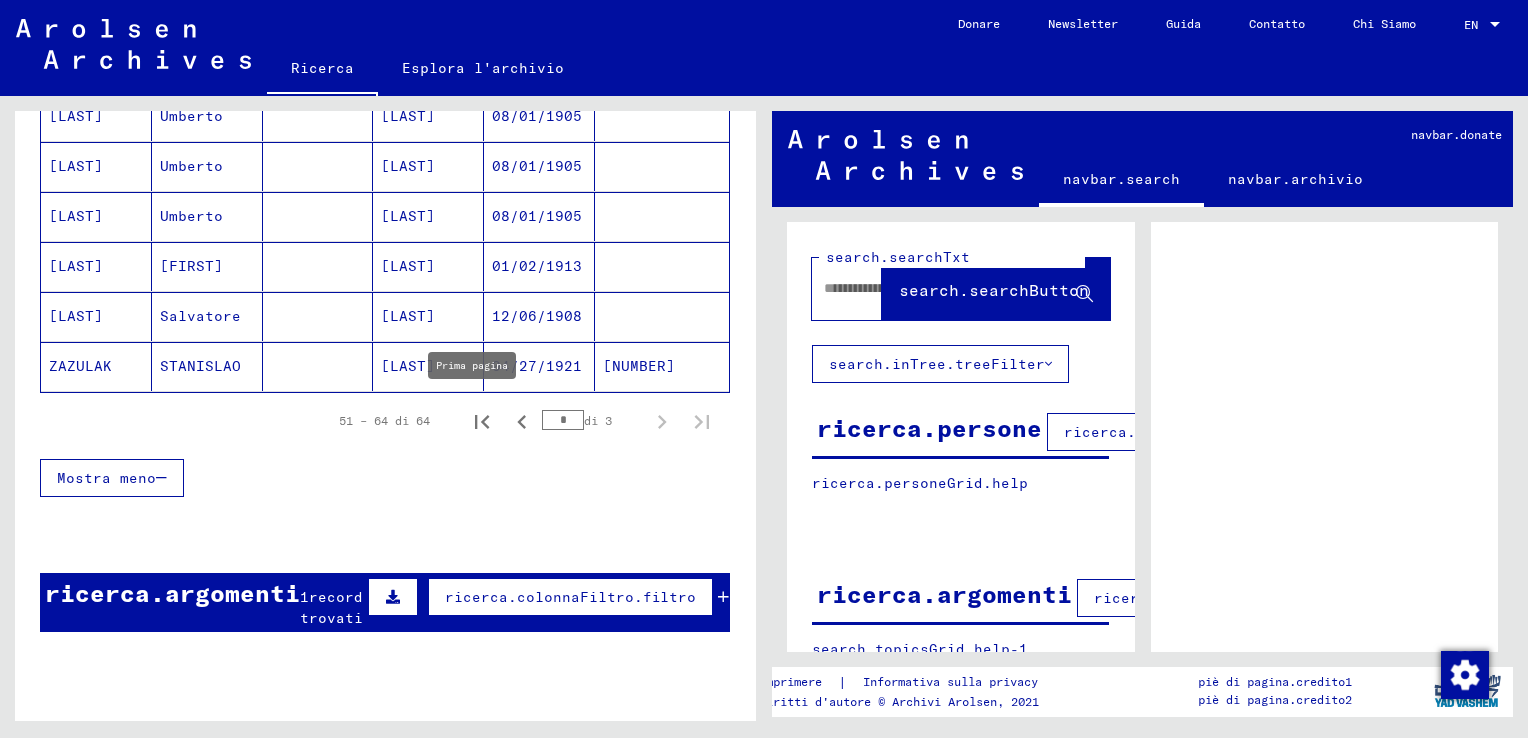 click 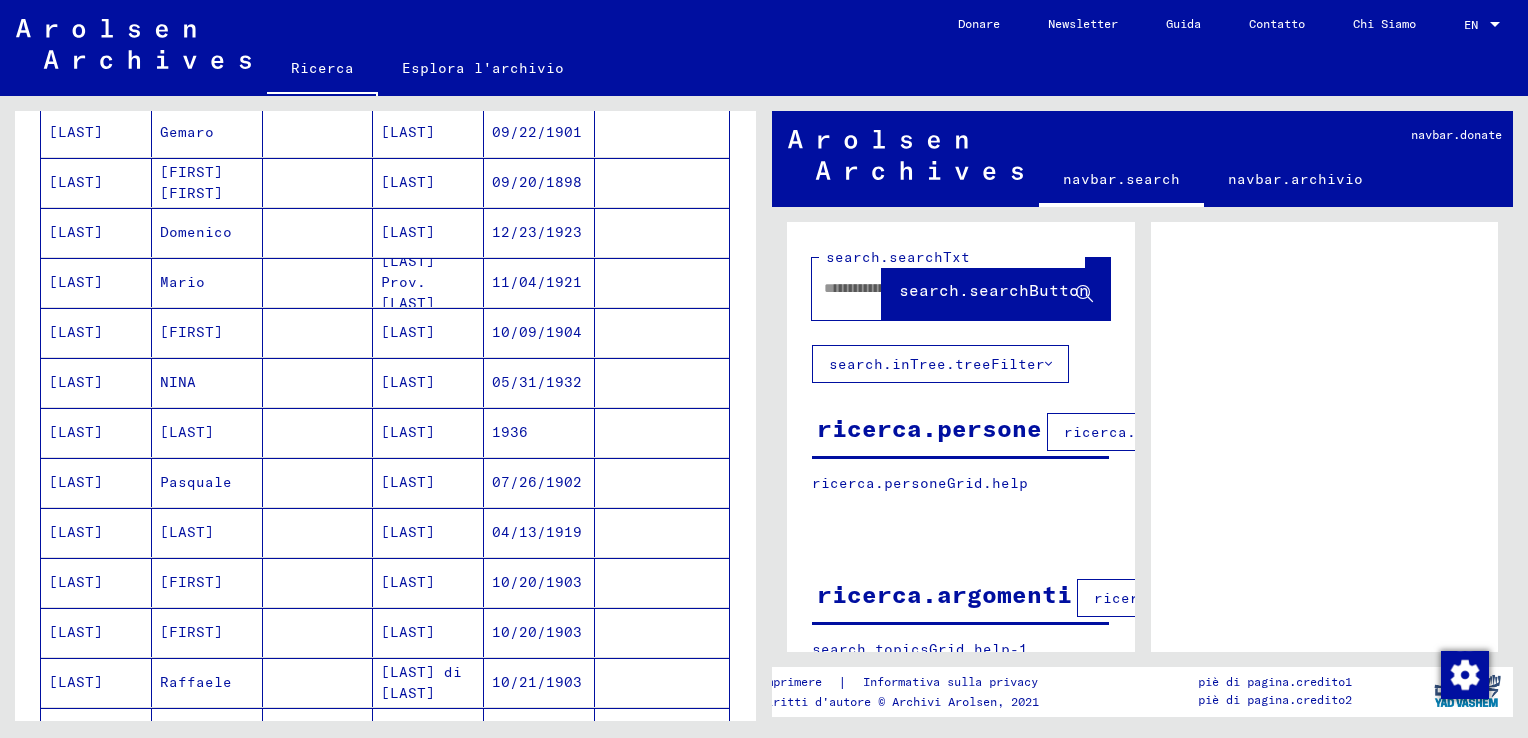 scroll, scrollTop: 513, scrollLeft: 0, axis: vertical 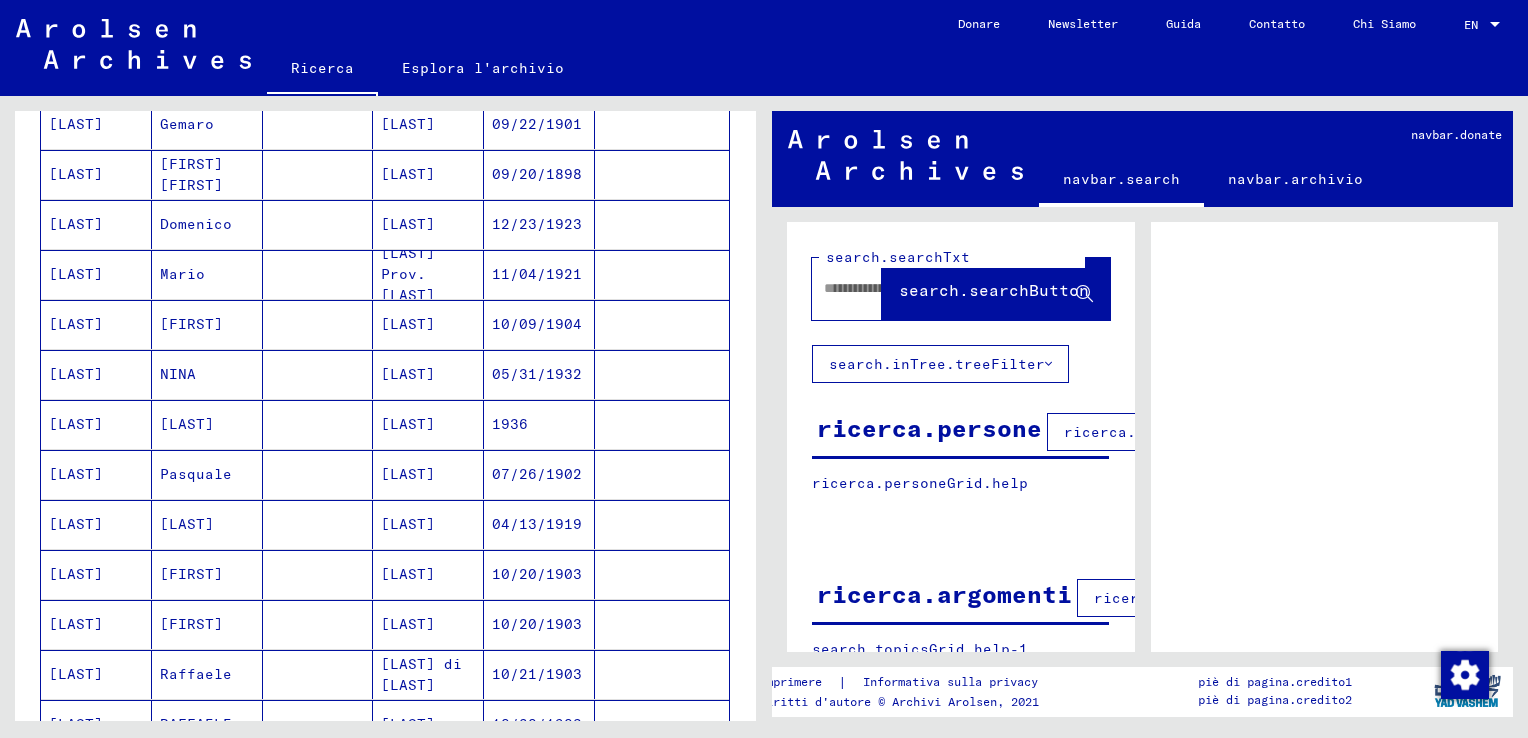 click on "[LAST]" at bounding box center (428, 424) 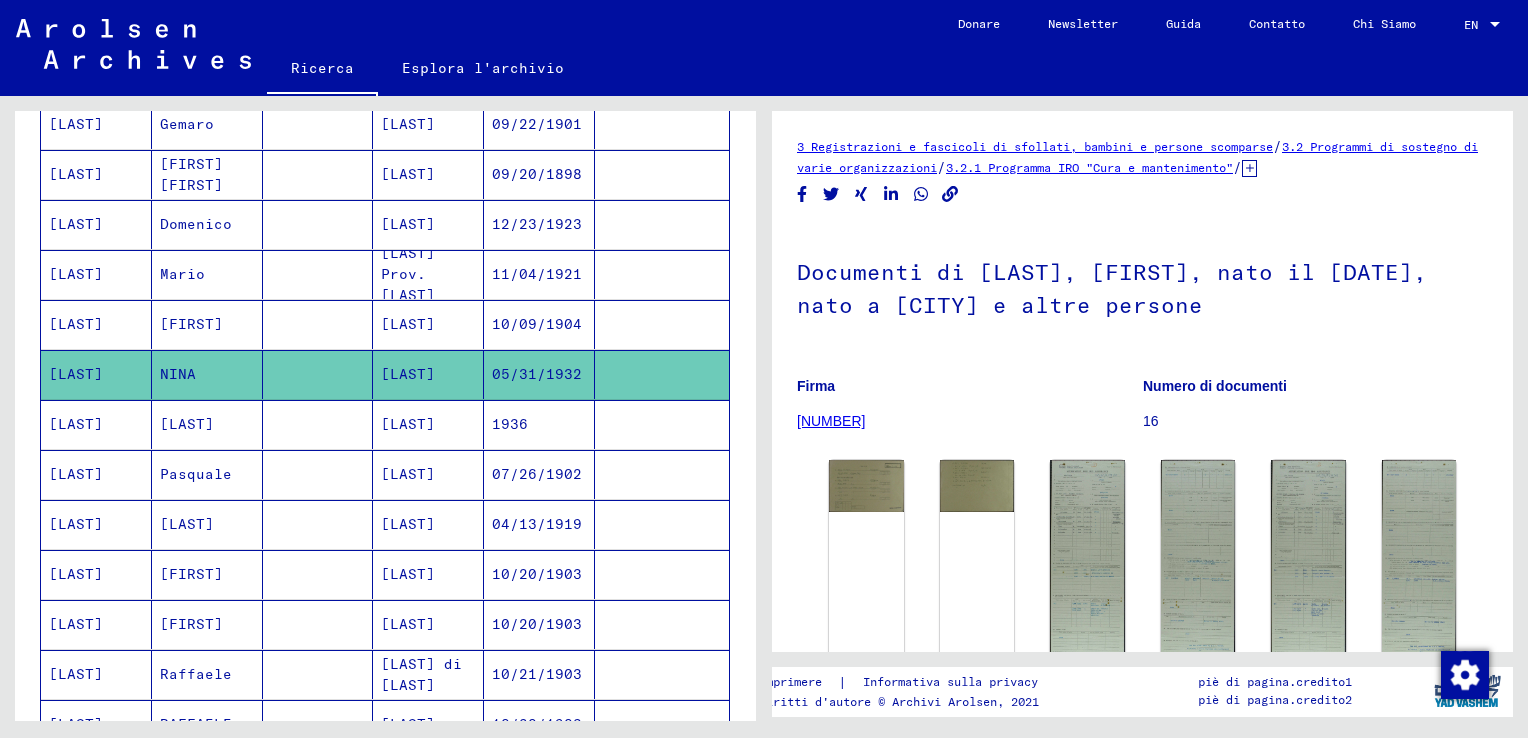 scroll, scrollTop: 0, scrollLeft: 0, axis: both 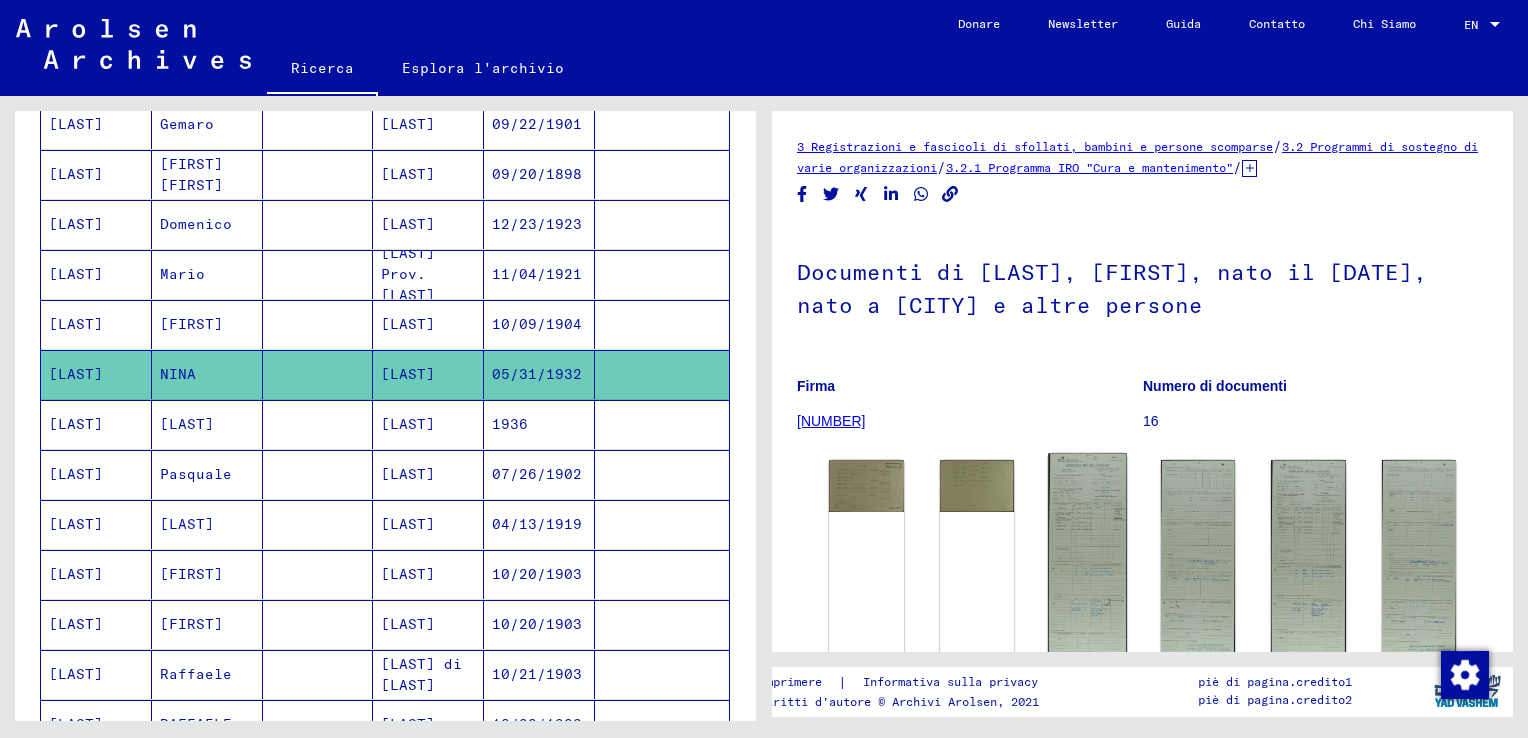click 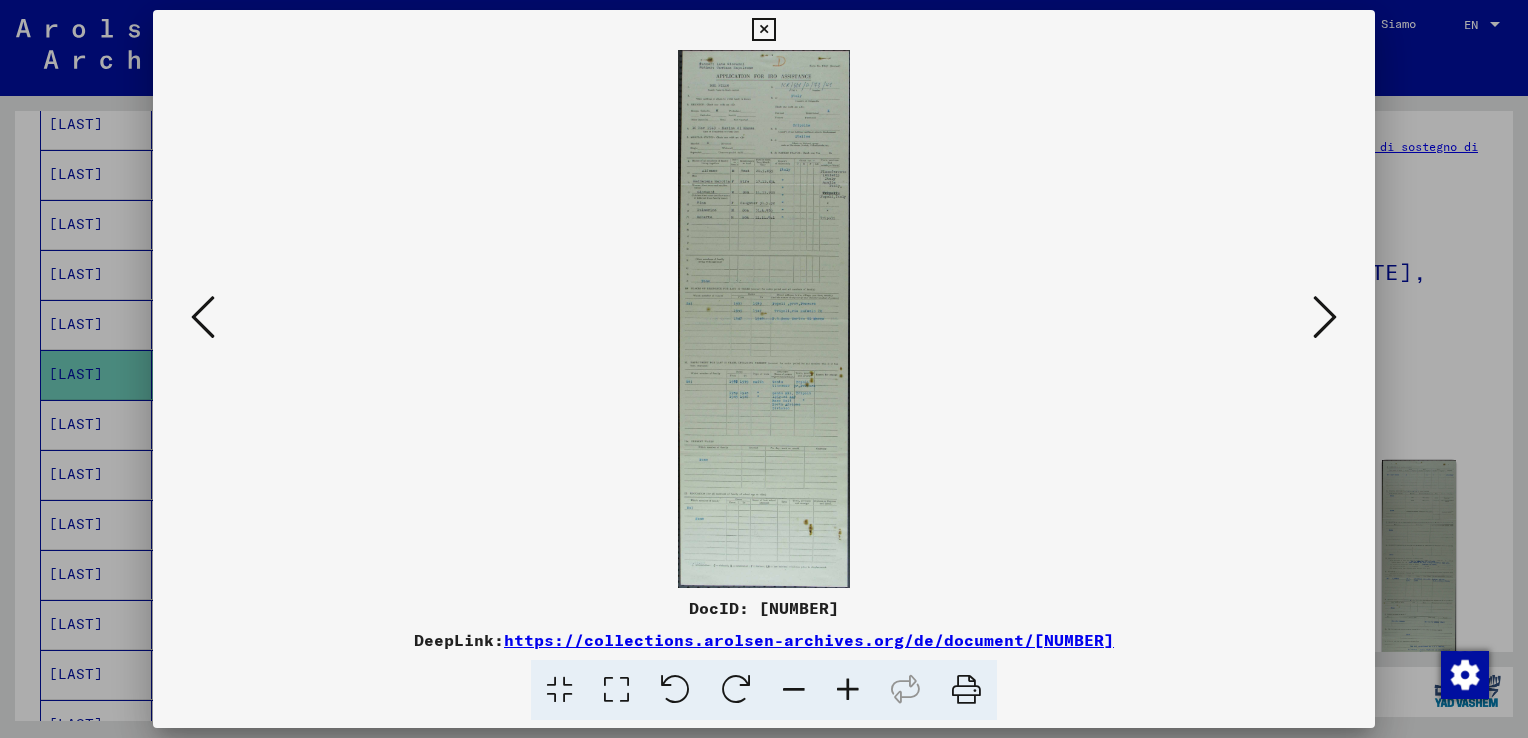 click at bounding box center (848, 690) 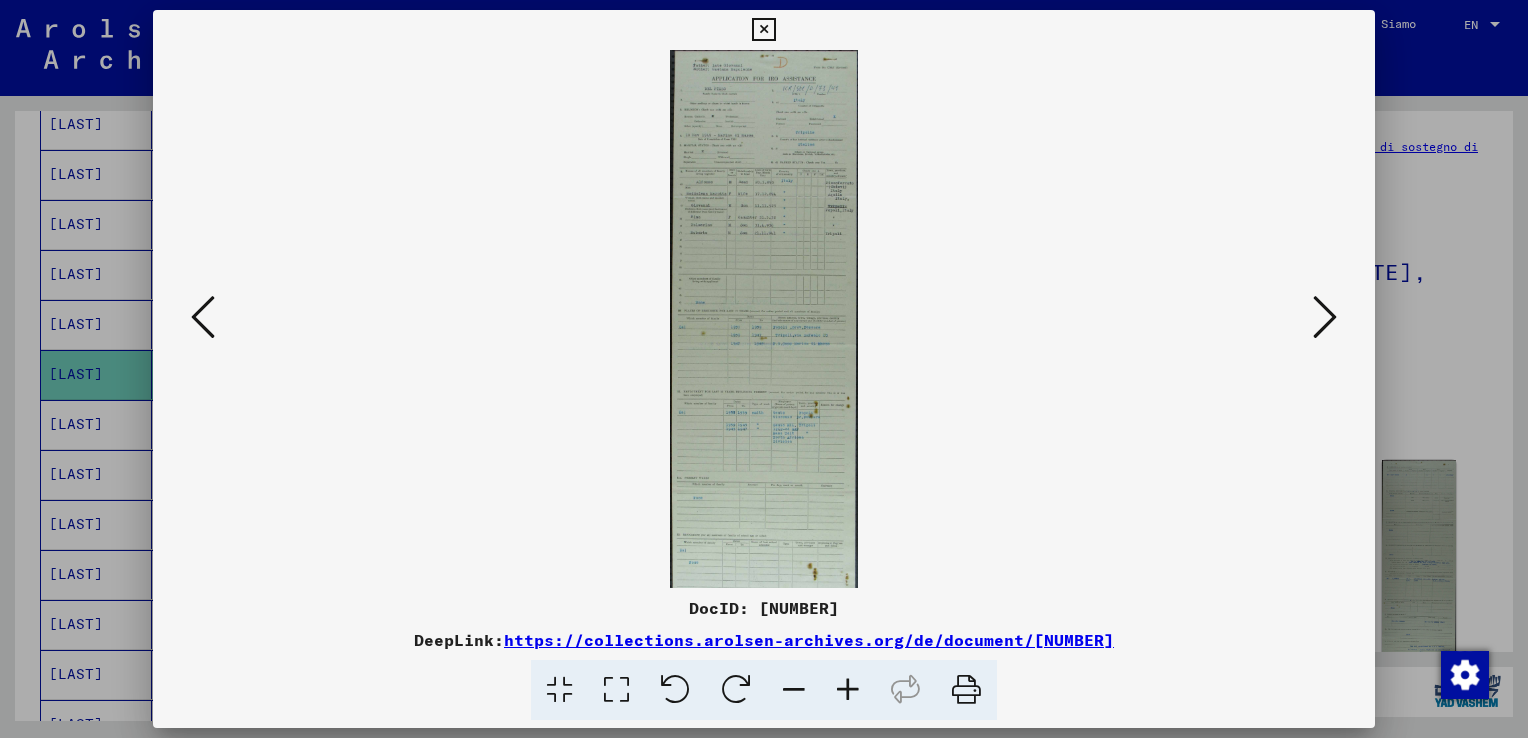 click at bounding box center (848, 690) 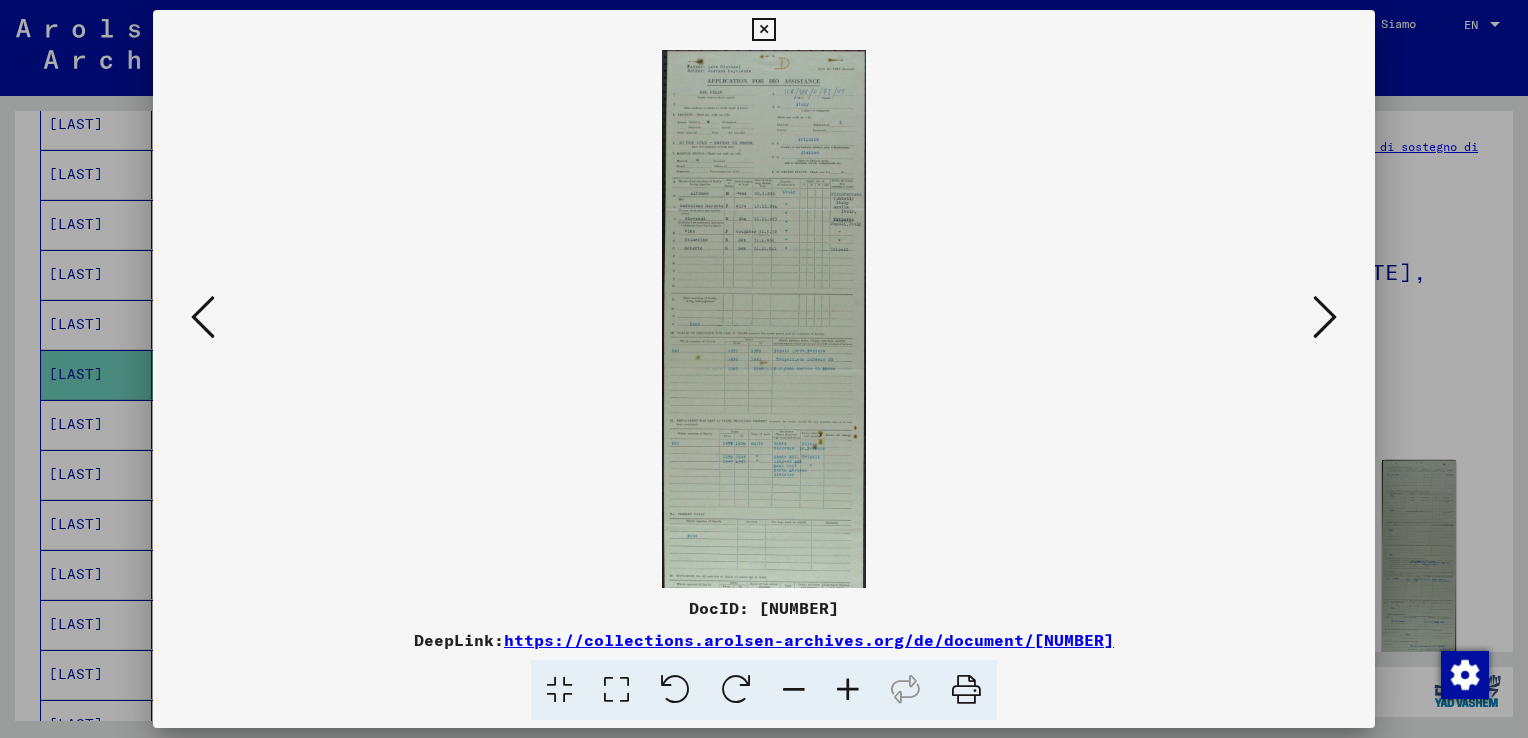 click at bounding box center [848, 690] 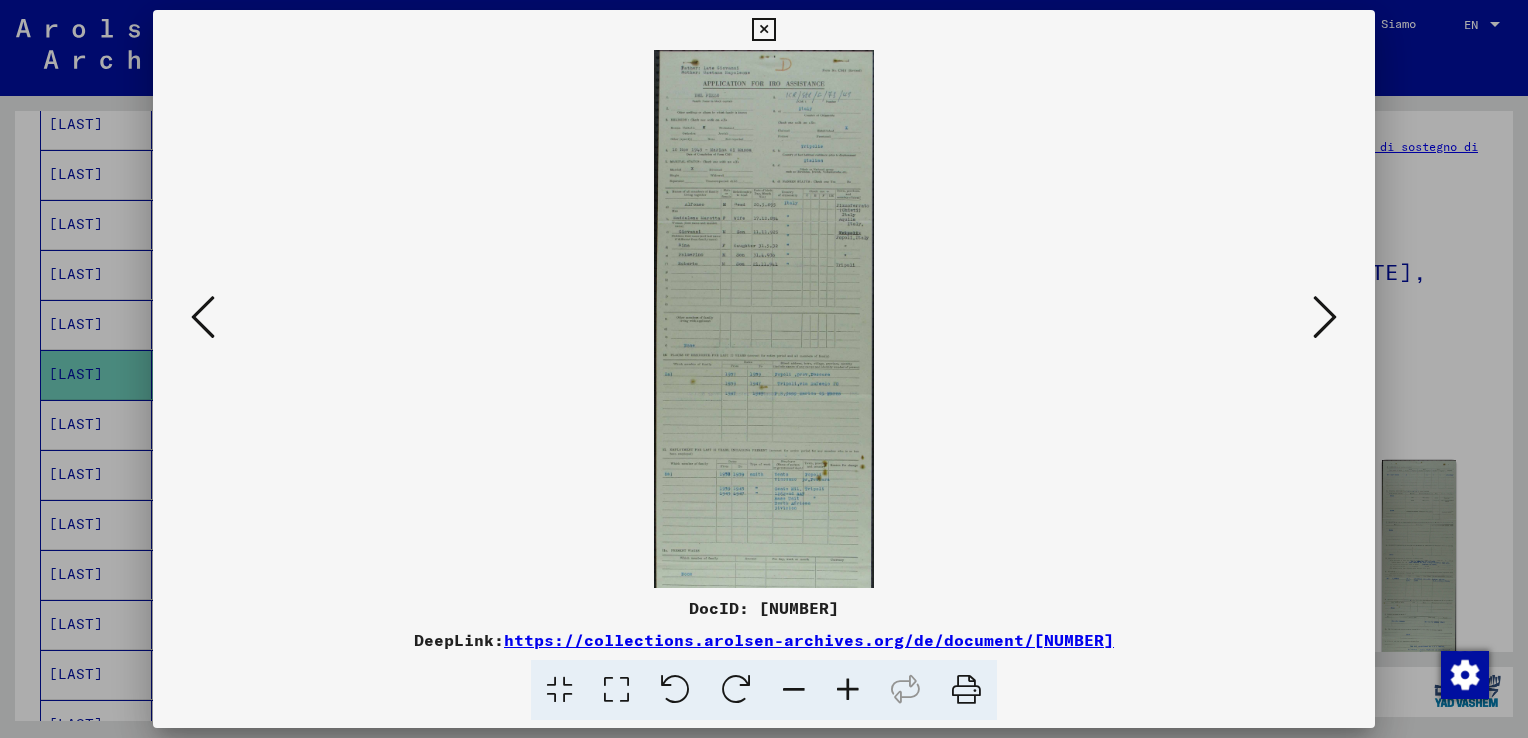 click at bounding box center (848, 690) 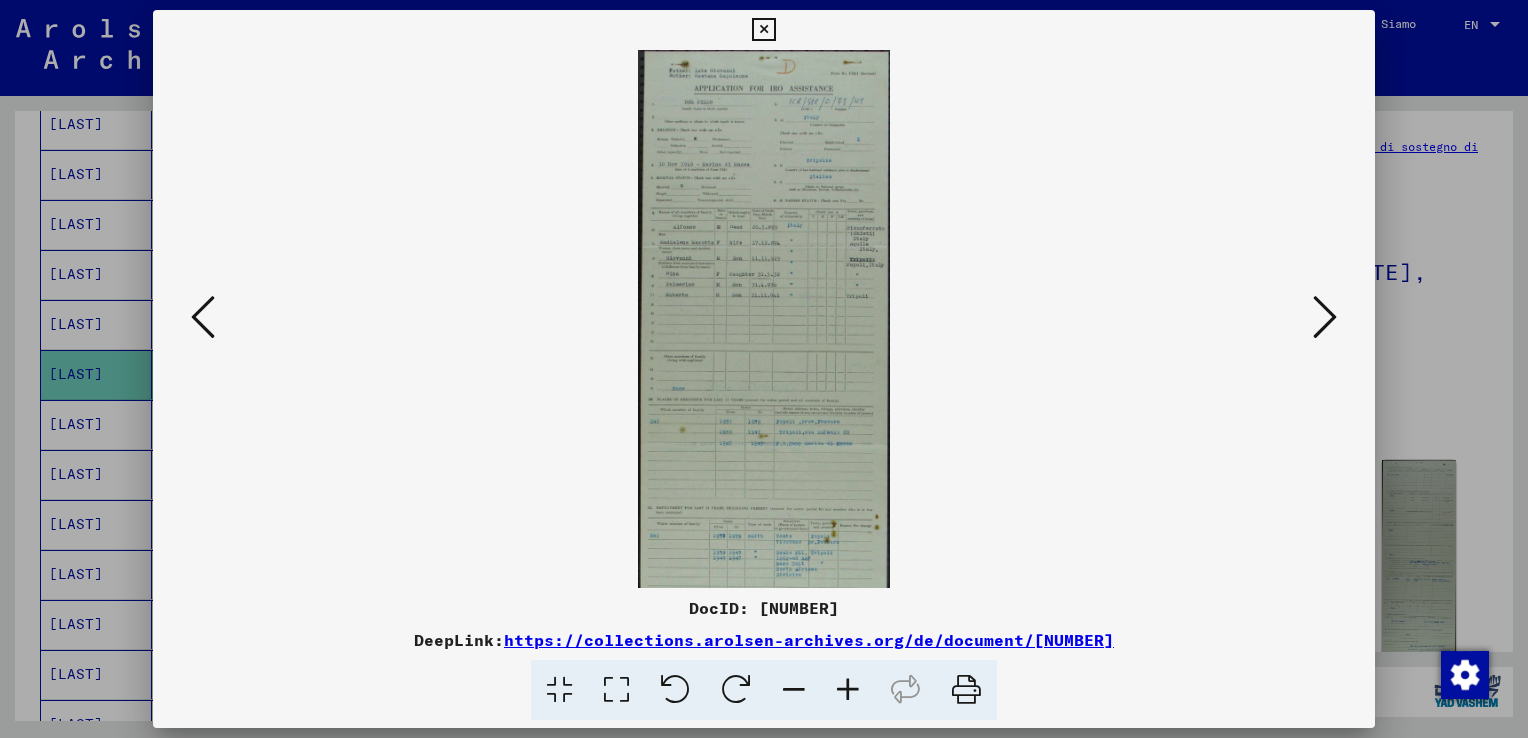 click at bounding box center [848, 690] 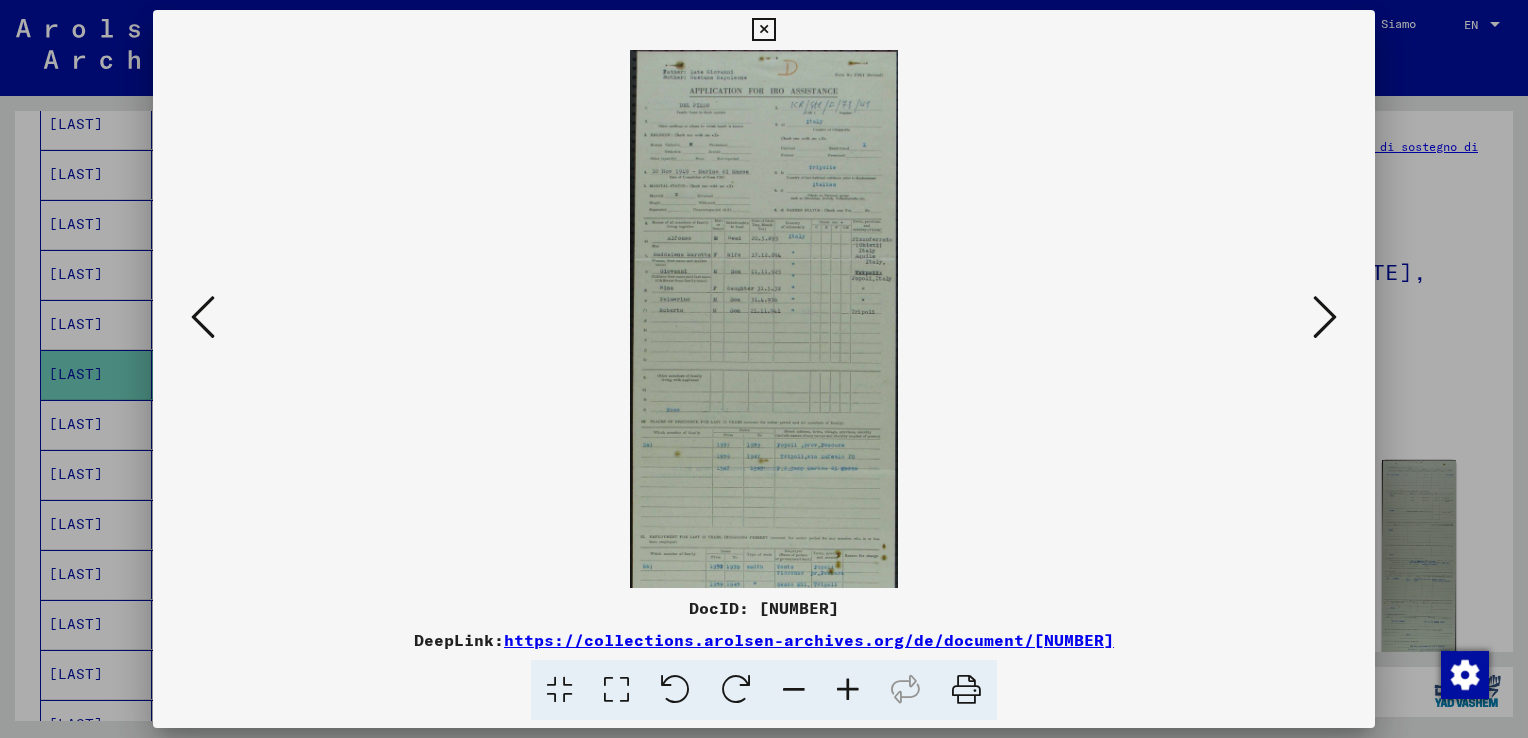 click at bounding box center [848, 690] 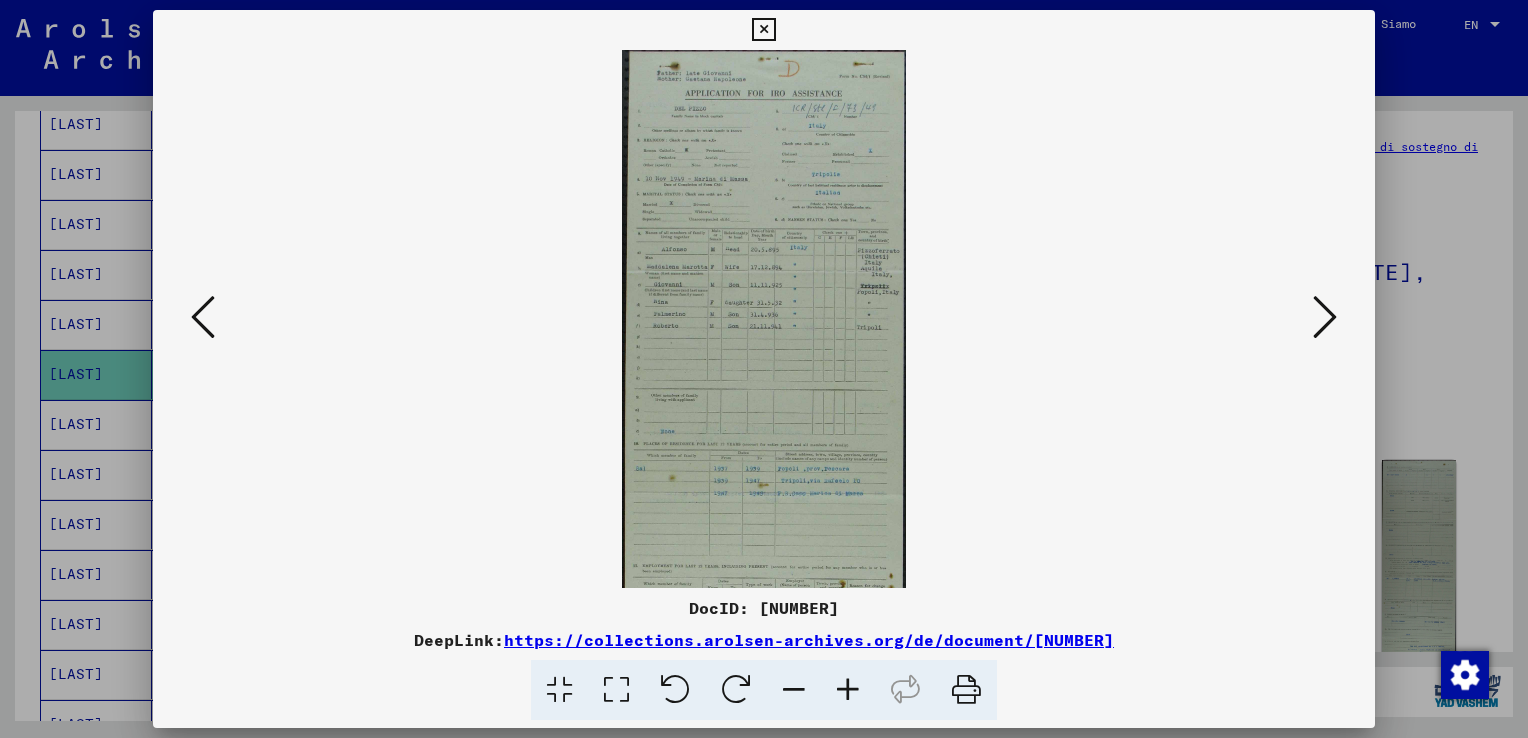 click at bounding box center (848, 690) 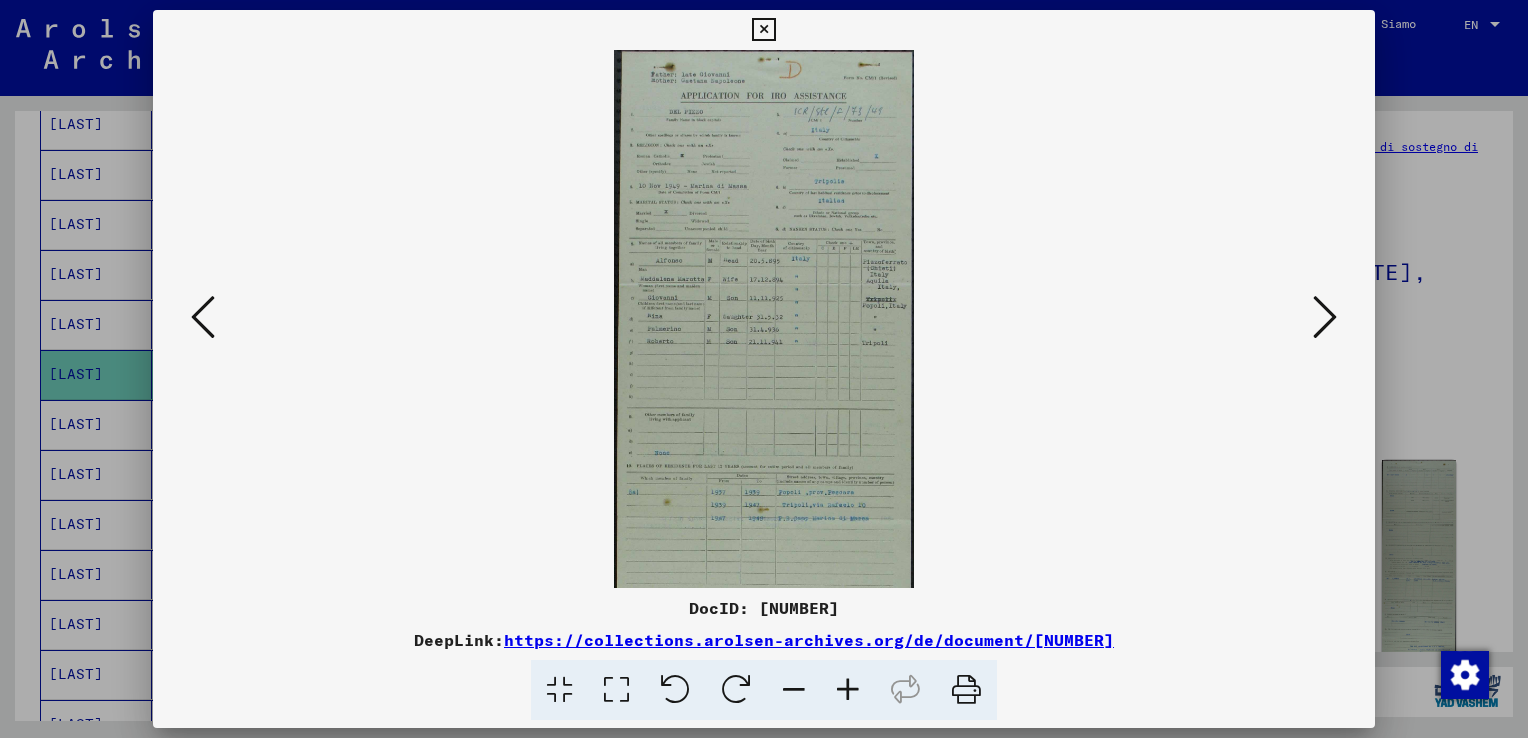 click at bounding box center (848, 690) 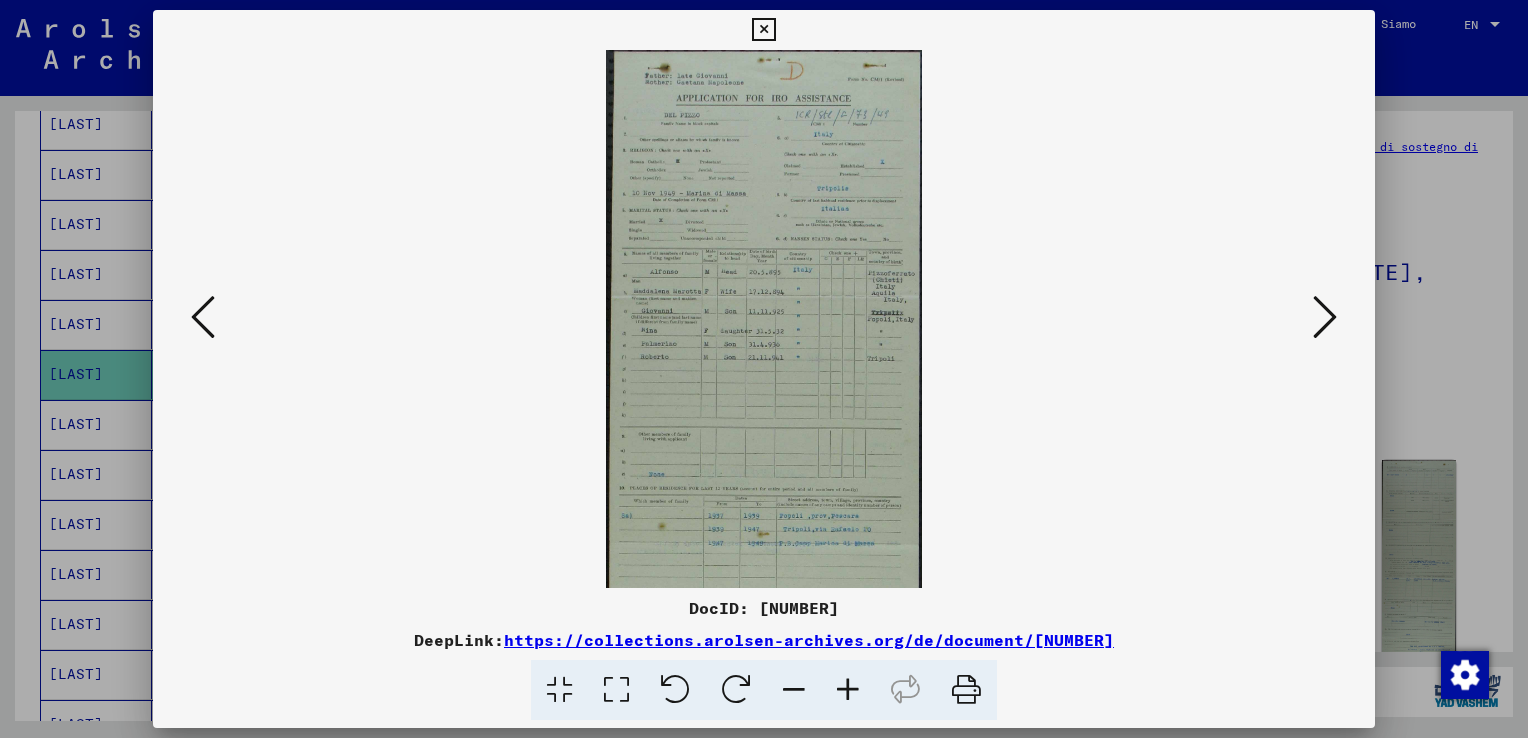 click at bounding box center (848, 690) 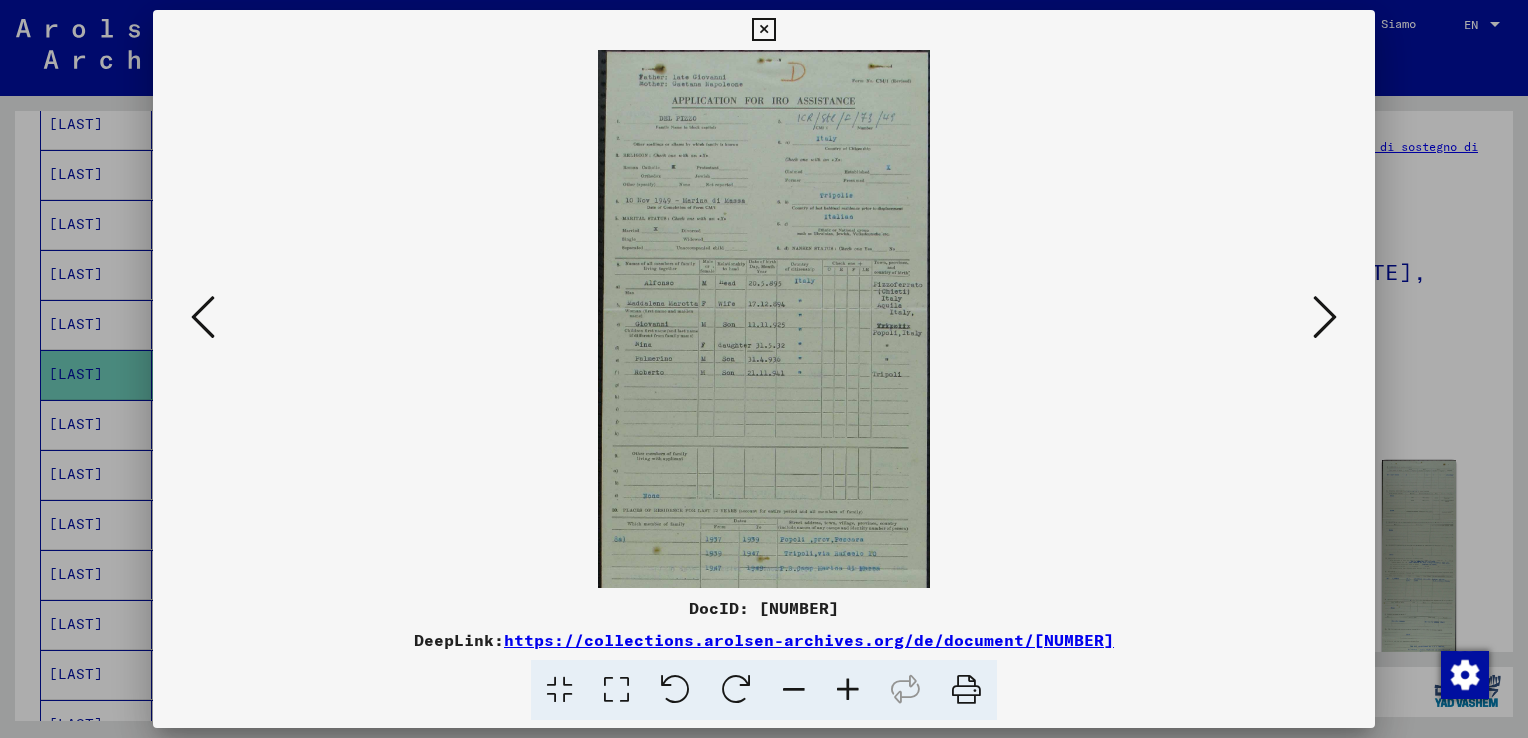 click at bounding box center (848, 690) 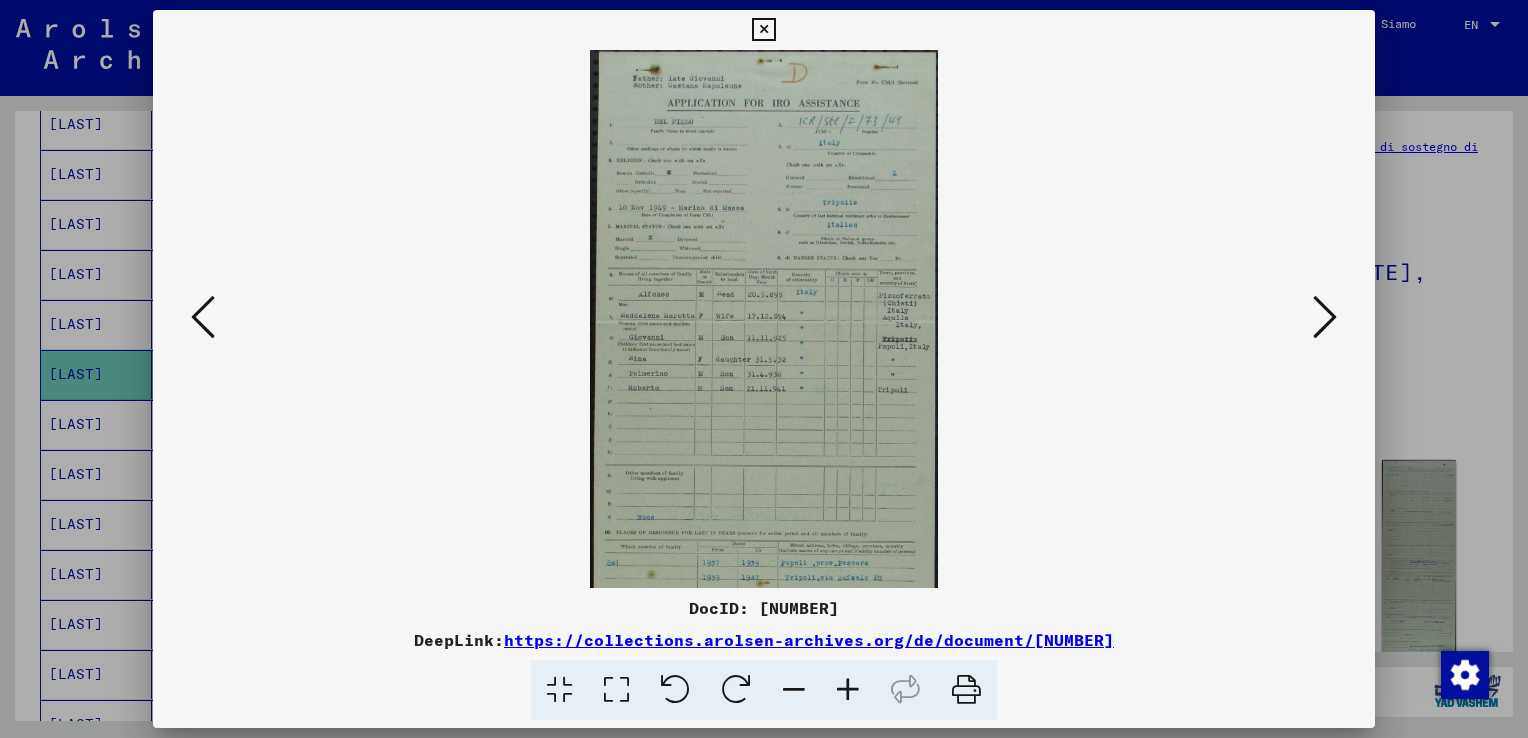 click at bounding box center (848, 690) 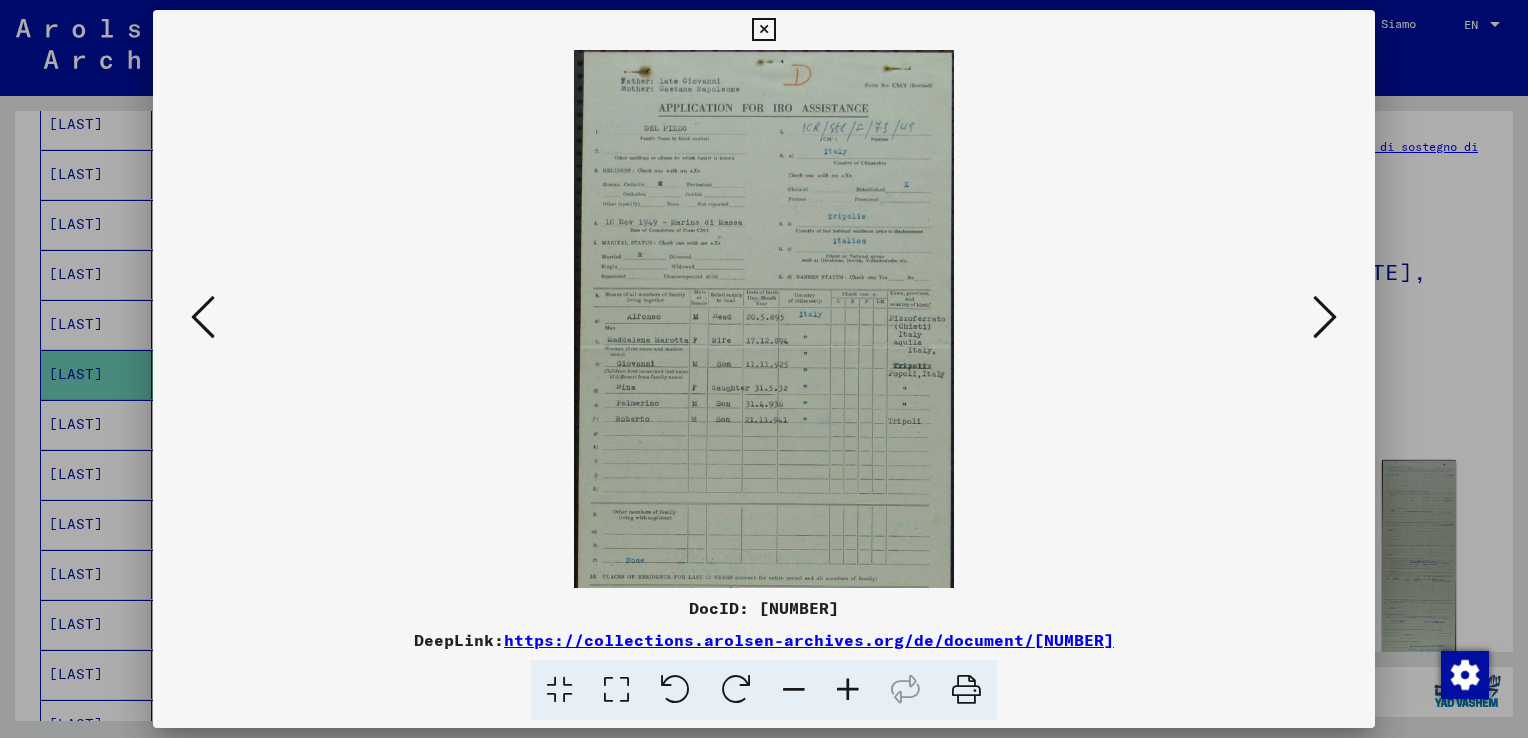 click at bounding box center (848, 690) 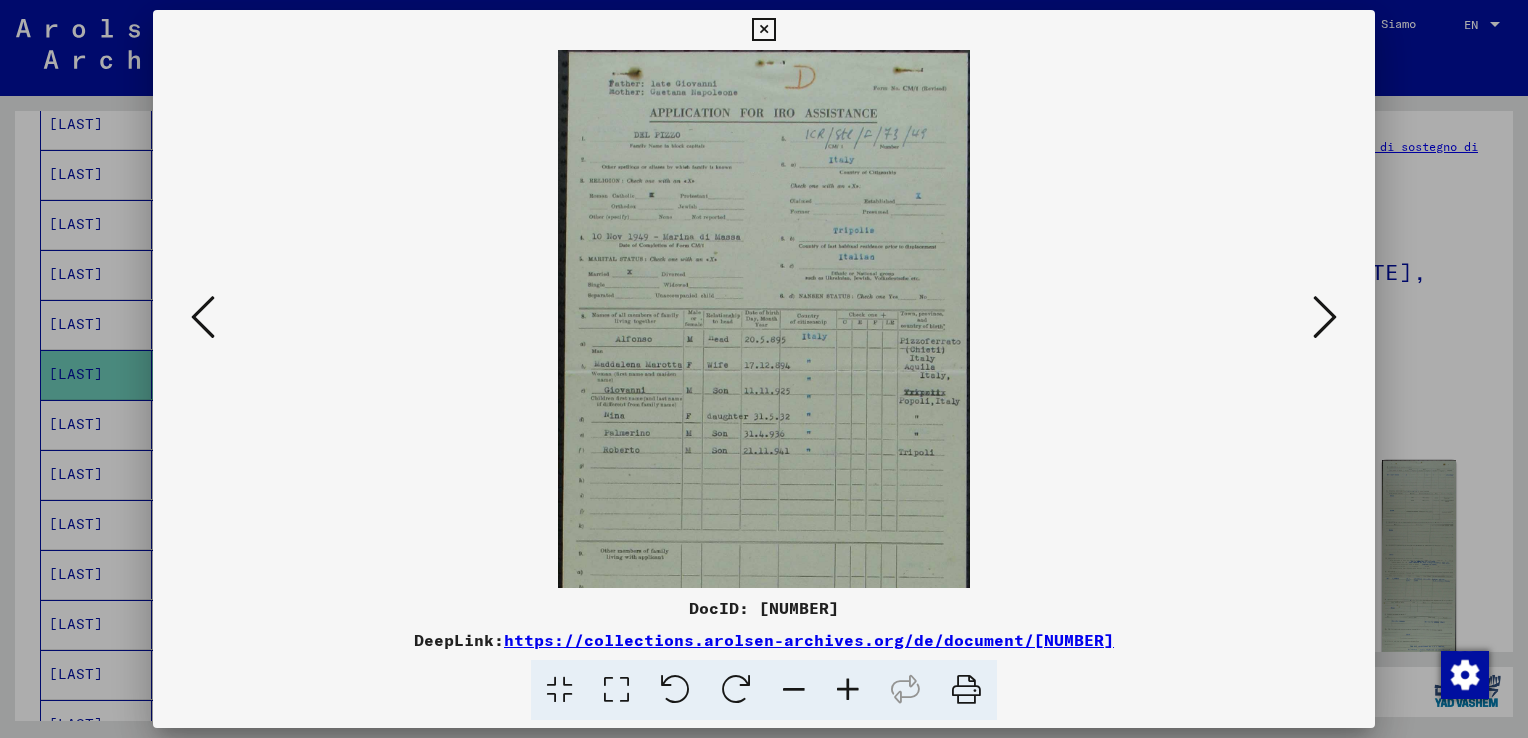 click at bounding box center [848, 690] 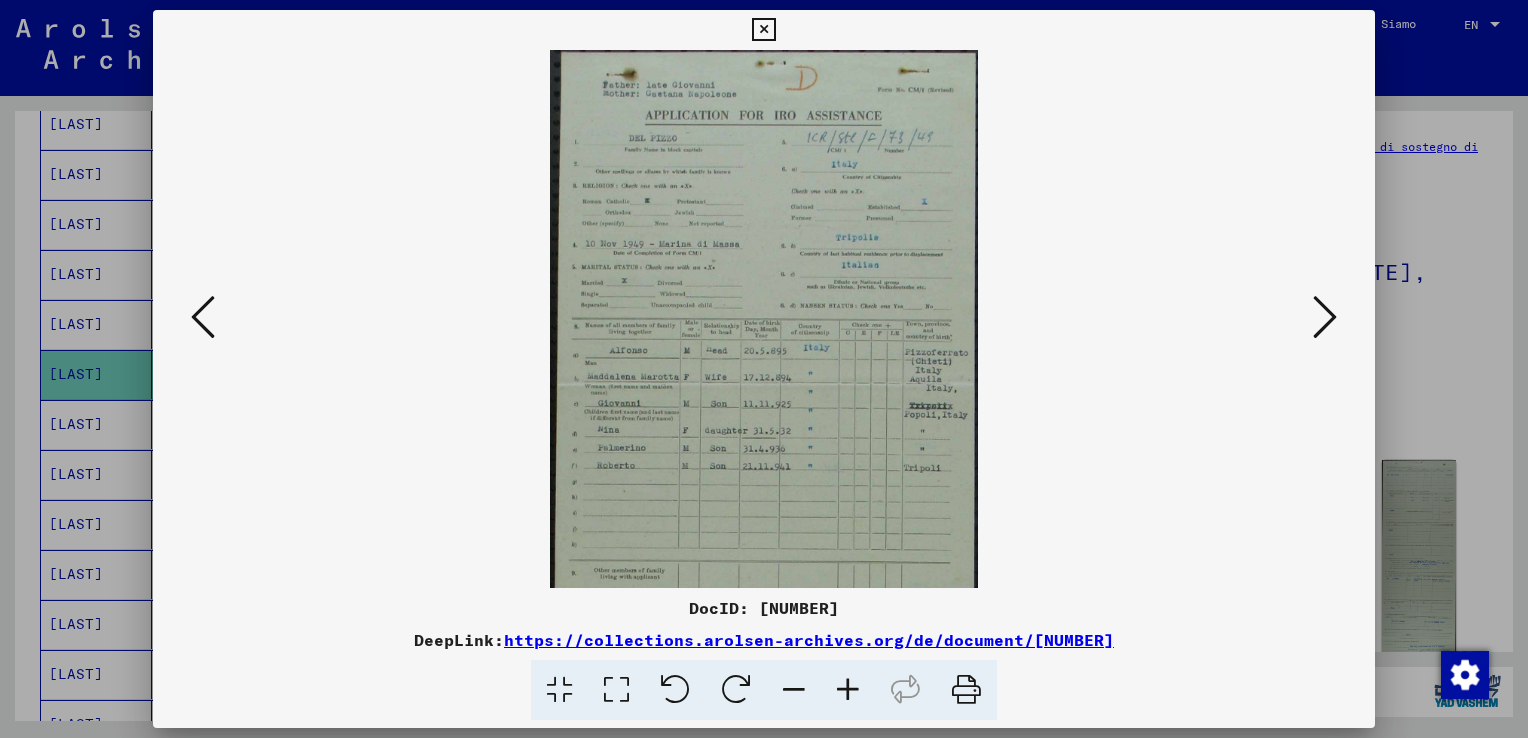 click at bounding box center [848, 690] 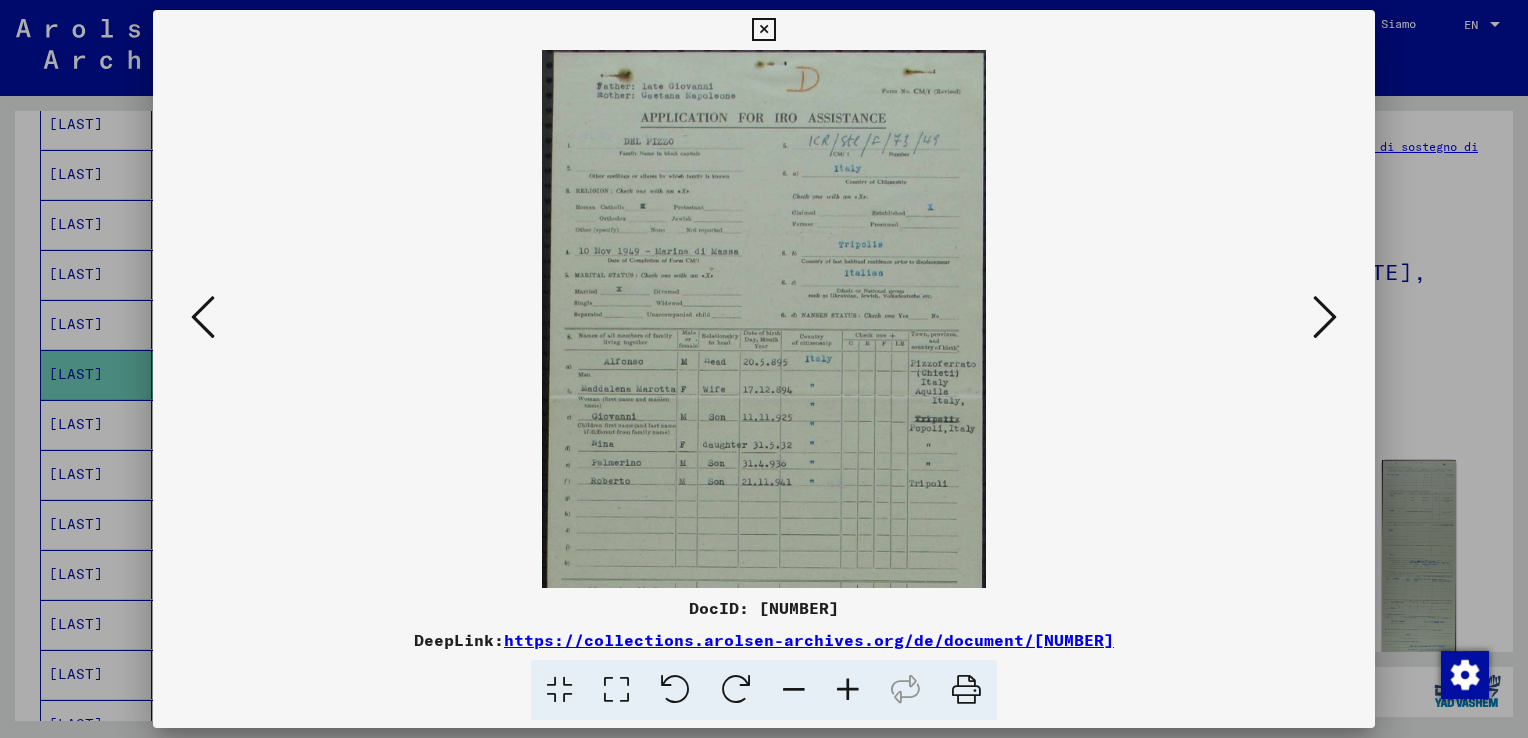 click at bounding box center (848, 690) 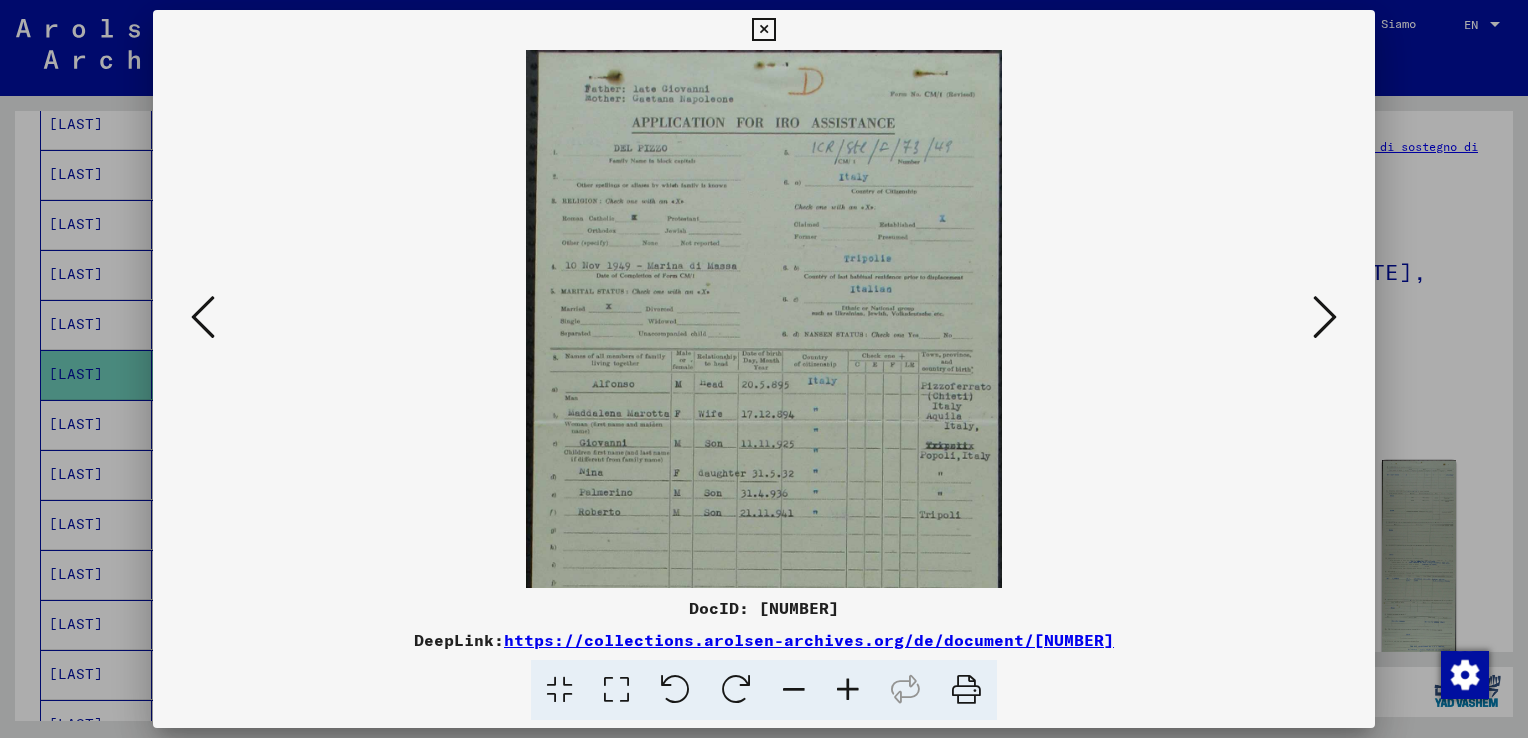 click at bounding box center [848, 690] 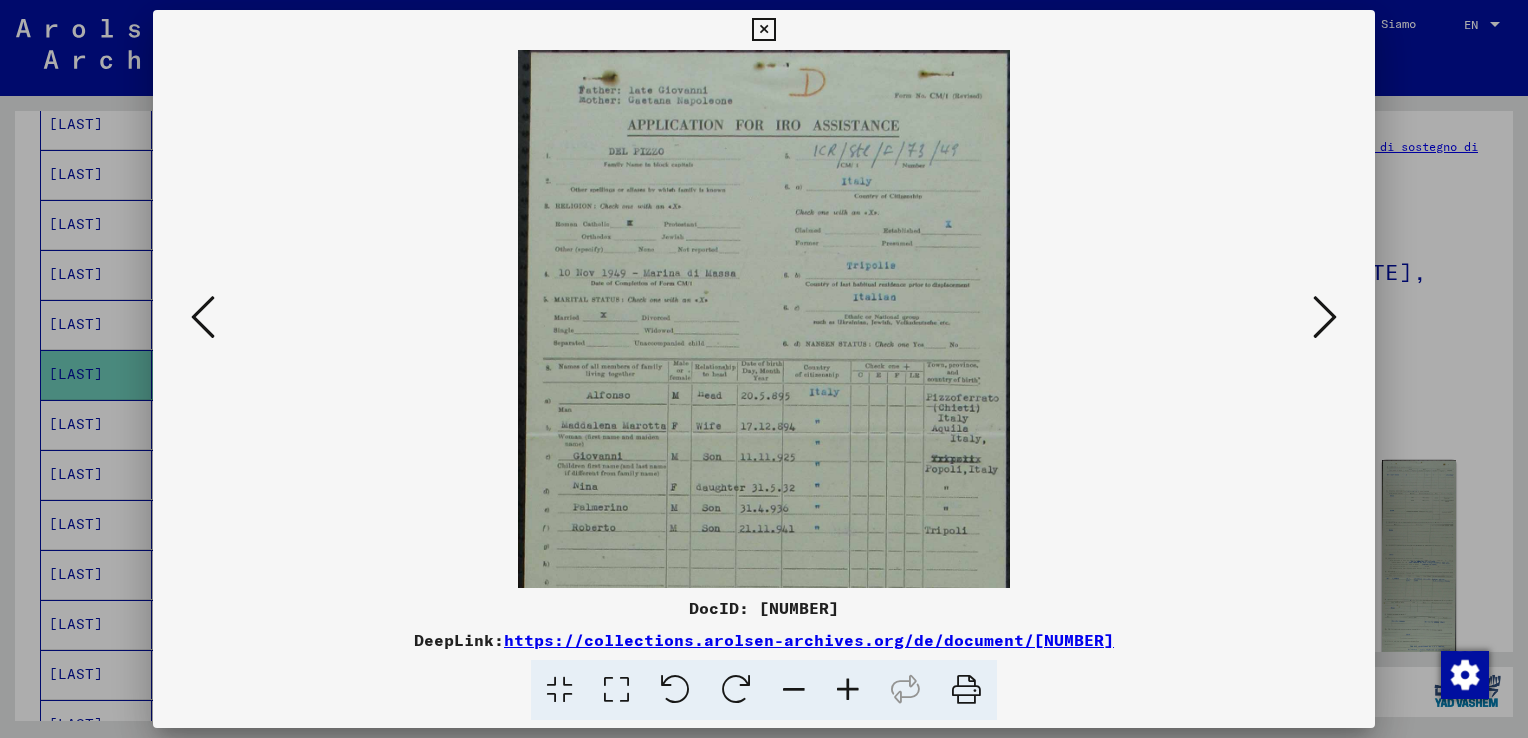 click at bounding box center [848, 690] 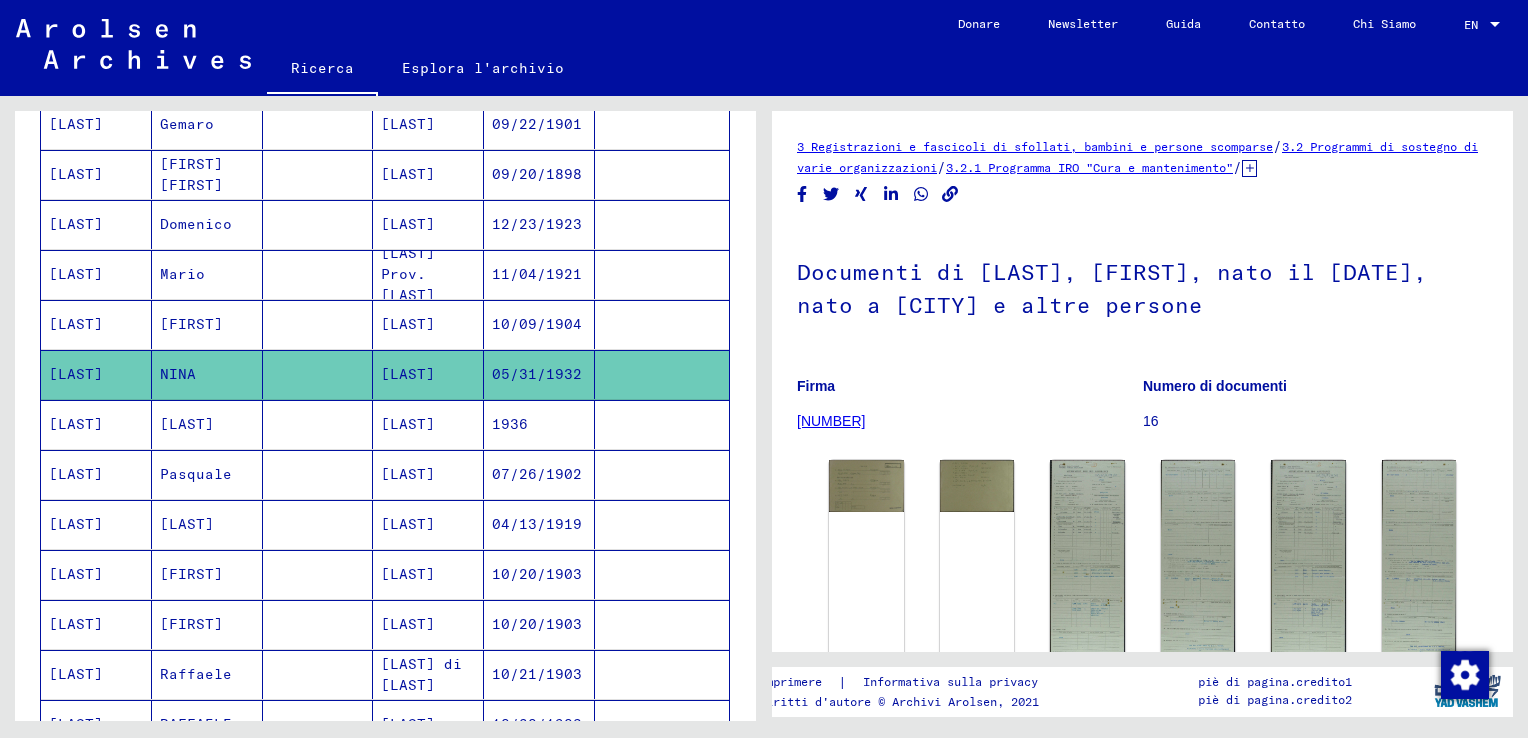 drag, startPoint x: 745, startPoint y: 393, endPoint x: 740, endPoint y: 150, distance: 243.05144 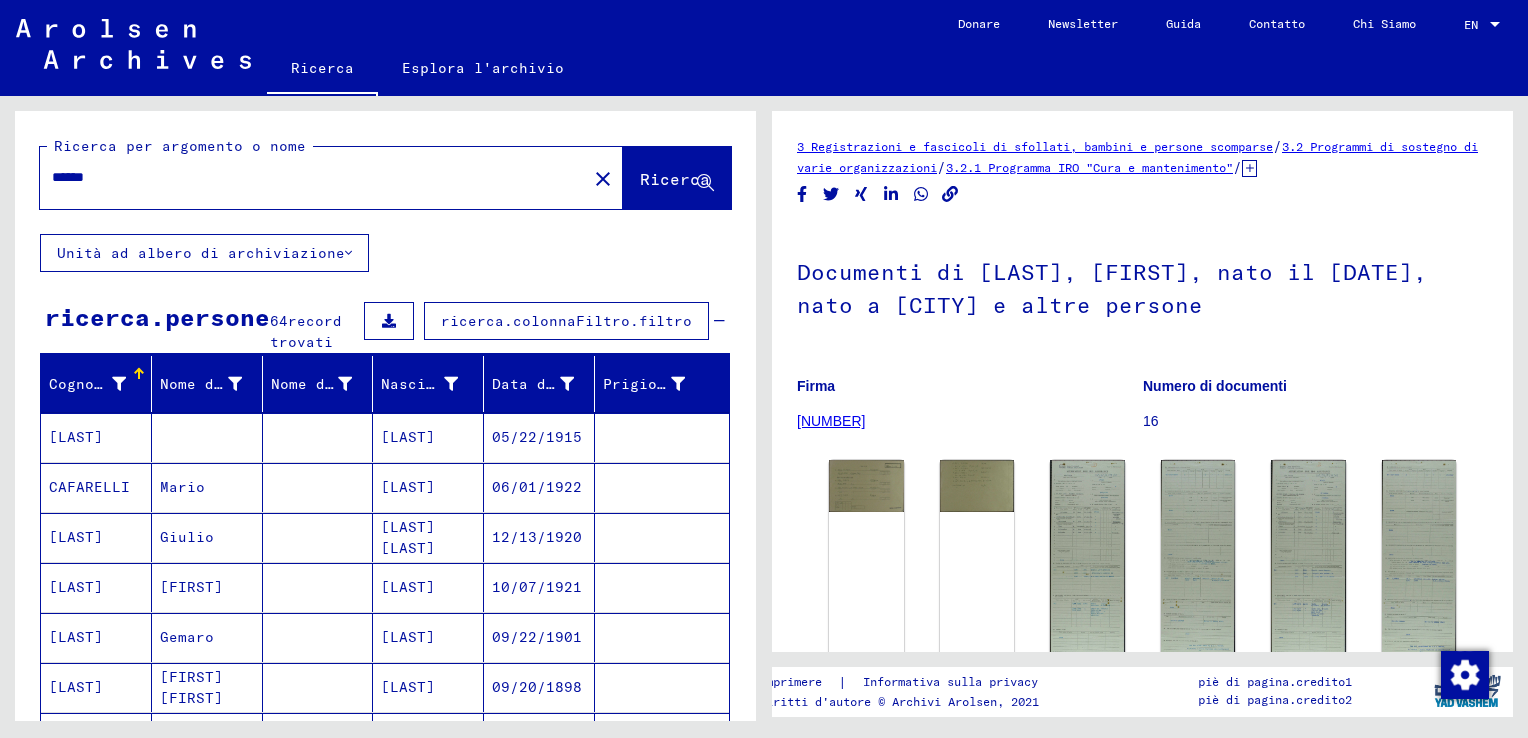 drag, startPoint x: 44, startPoint y: 177, endPoint x: 28, endPoint y: 177, distance: 16 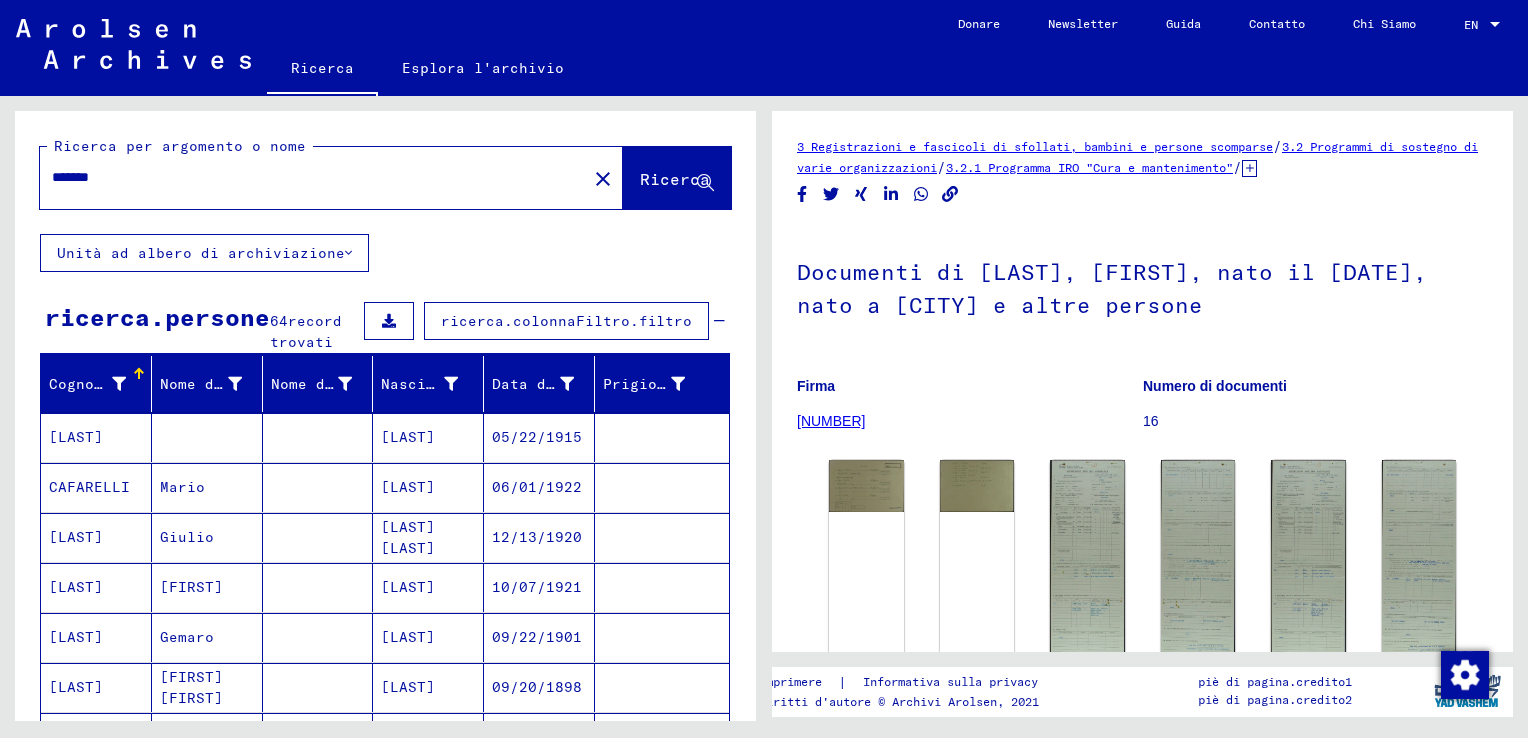 type on "*******" 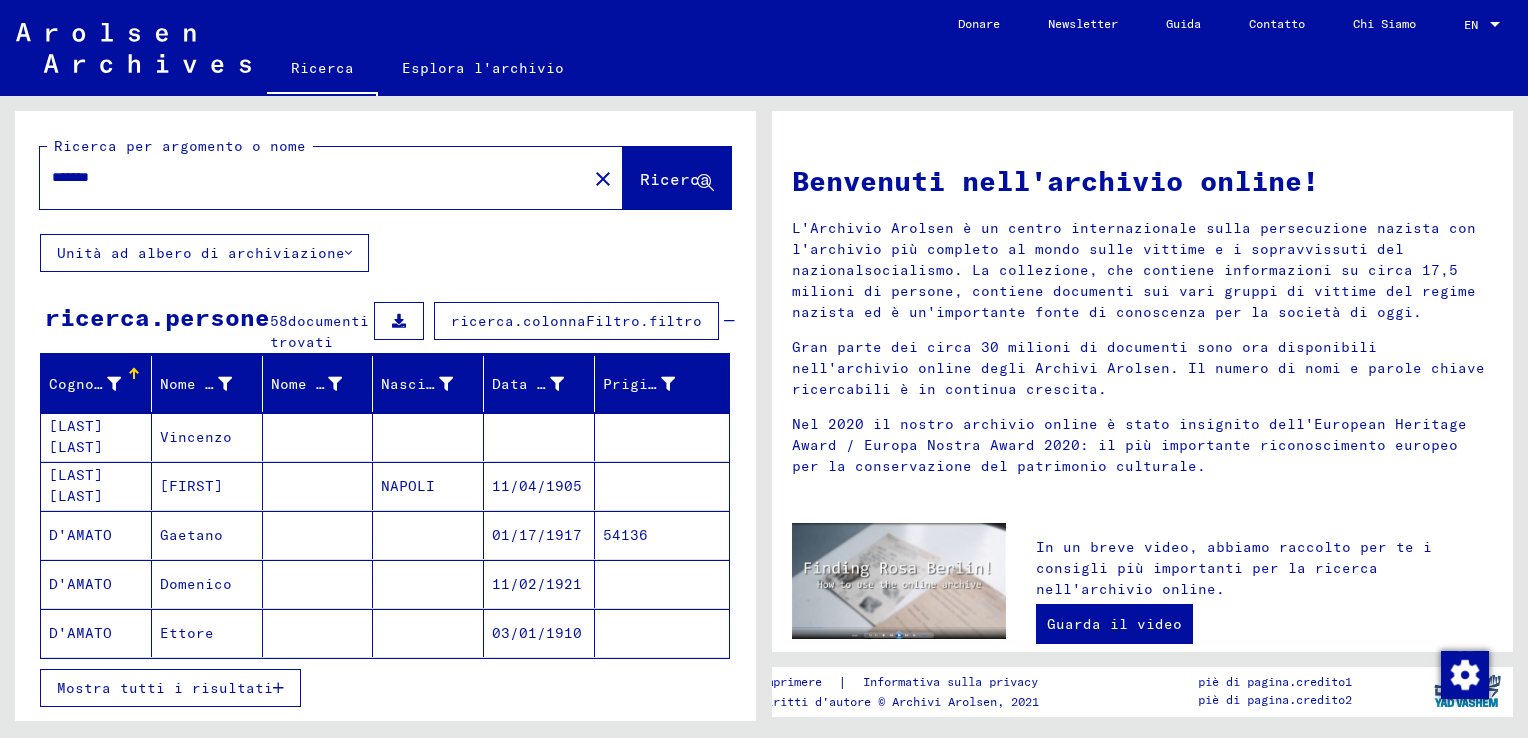 click on "Mostra tutti i risultati" at bounding box center [165, 688] 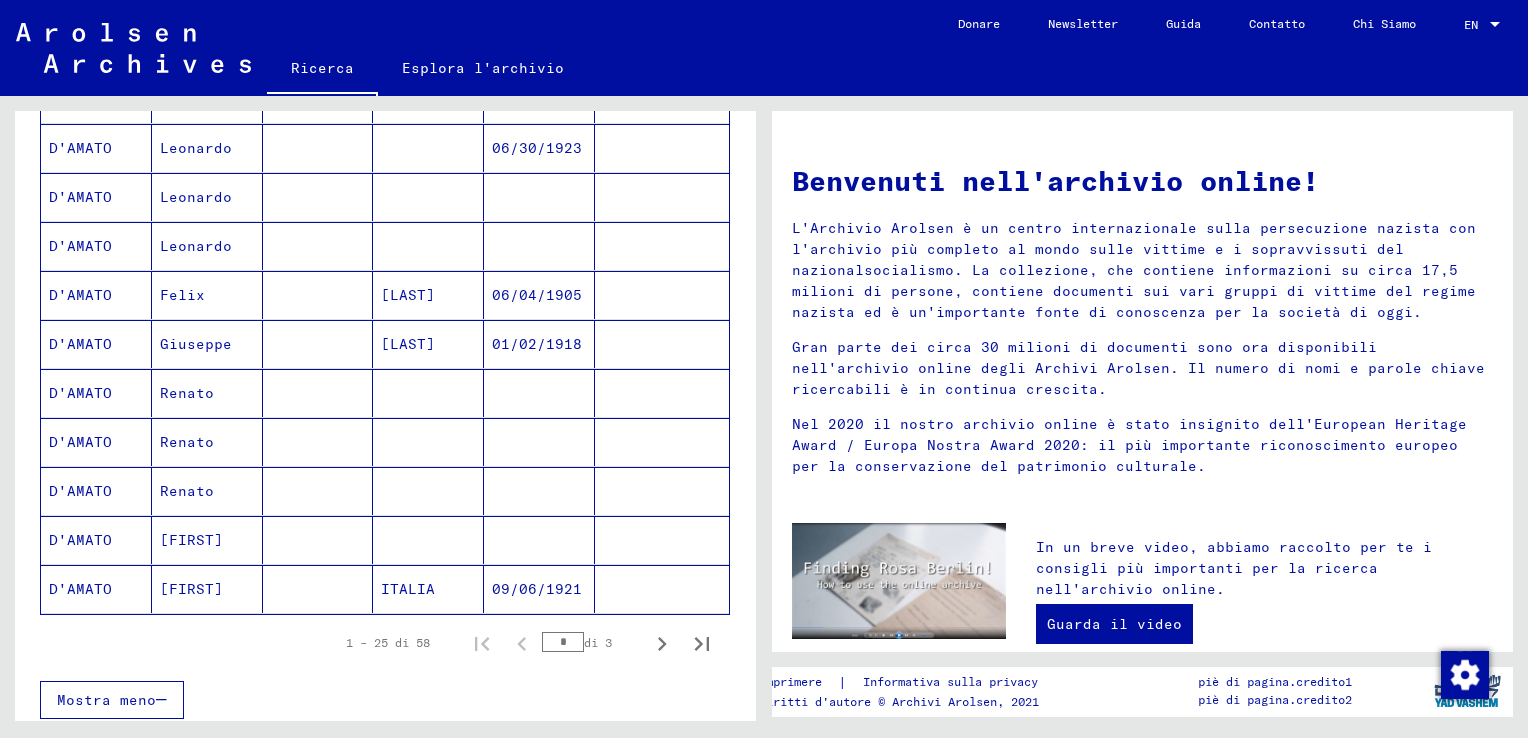 scroll, scrollTop: 1031, scrollLeft: 0, axis: vertical 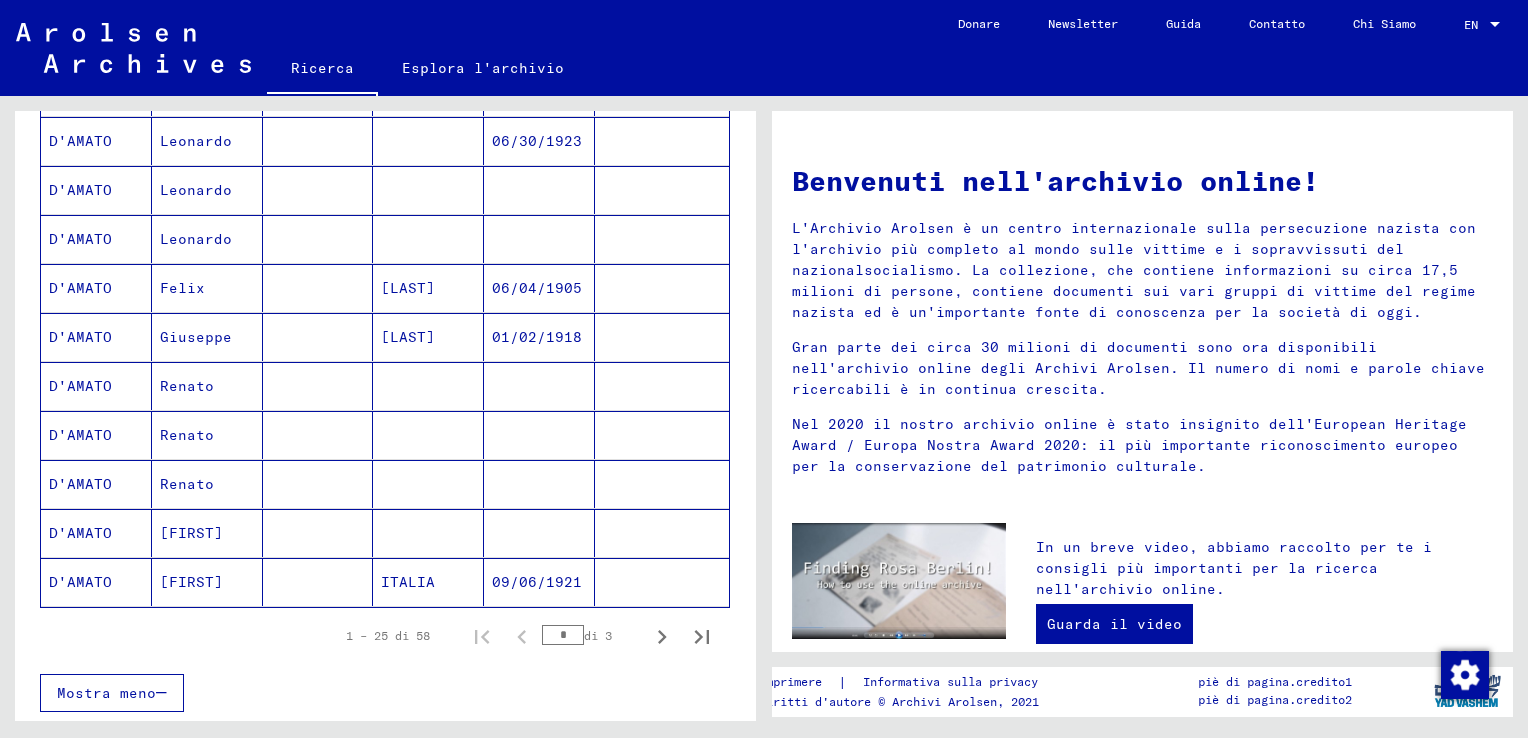 click on "[FIRST]" 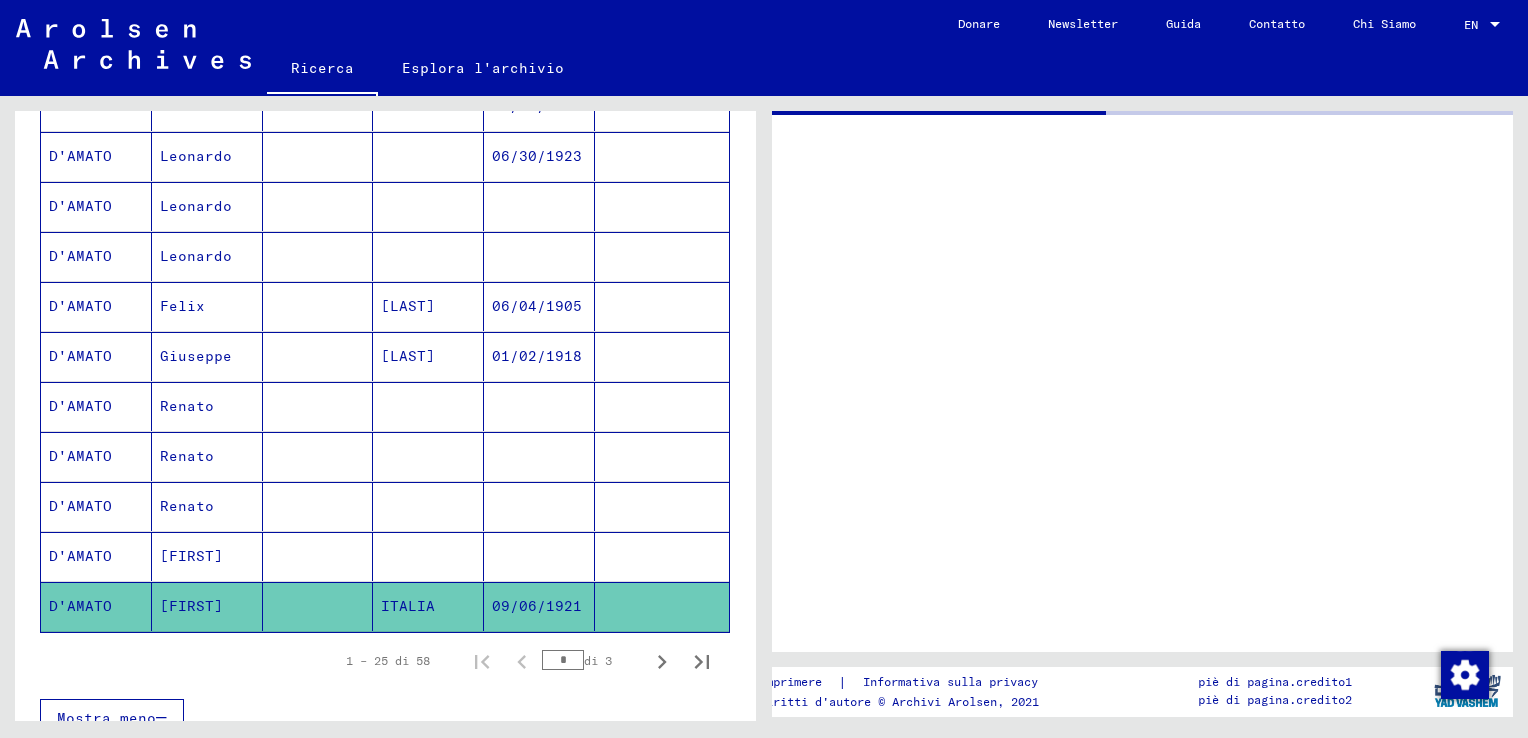 scroll, scrollTop: 1042, scrollLeft: 0, axis: vertical 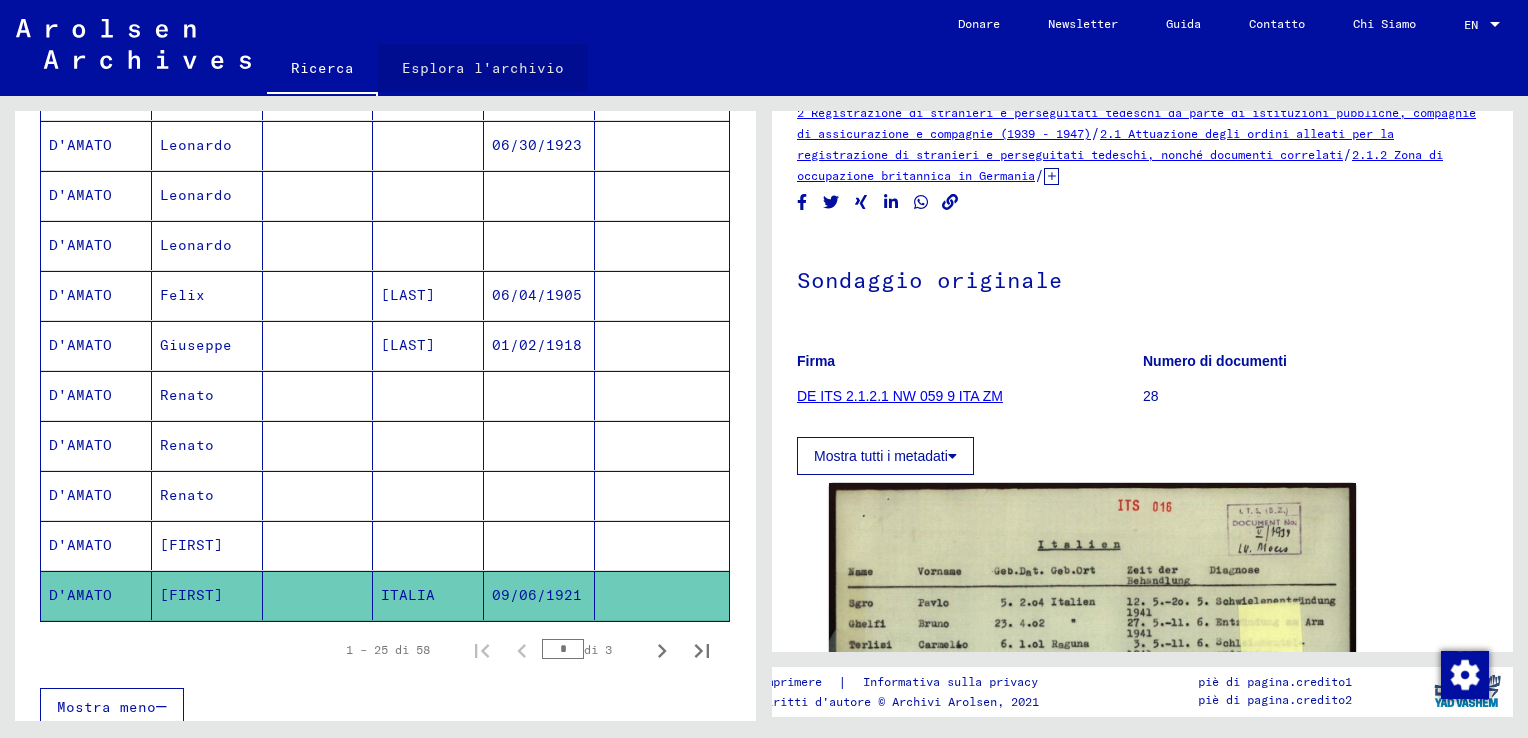 click on "Esplora l'archivio" 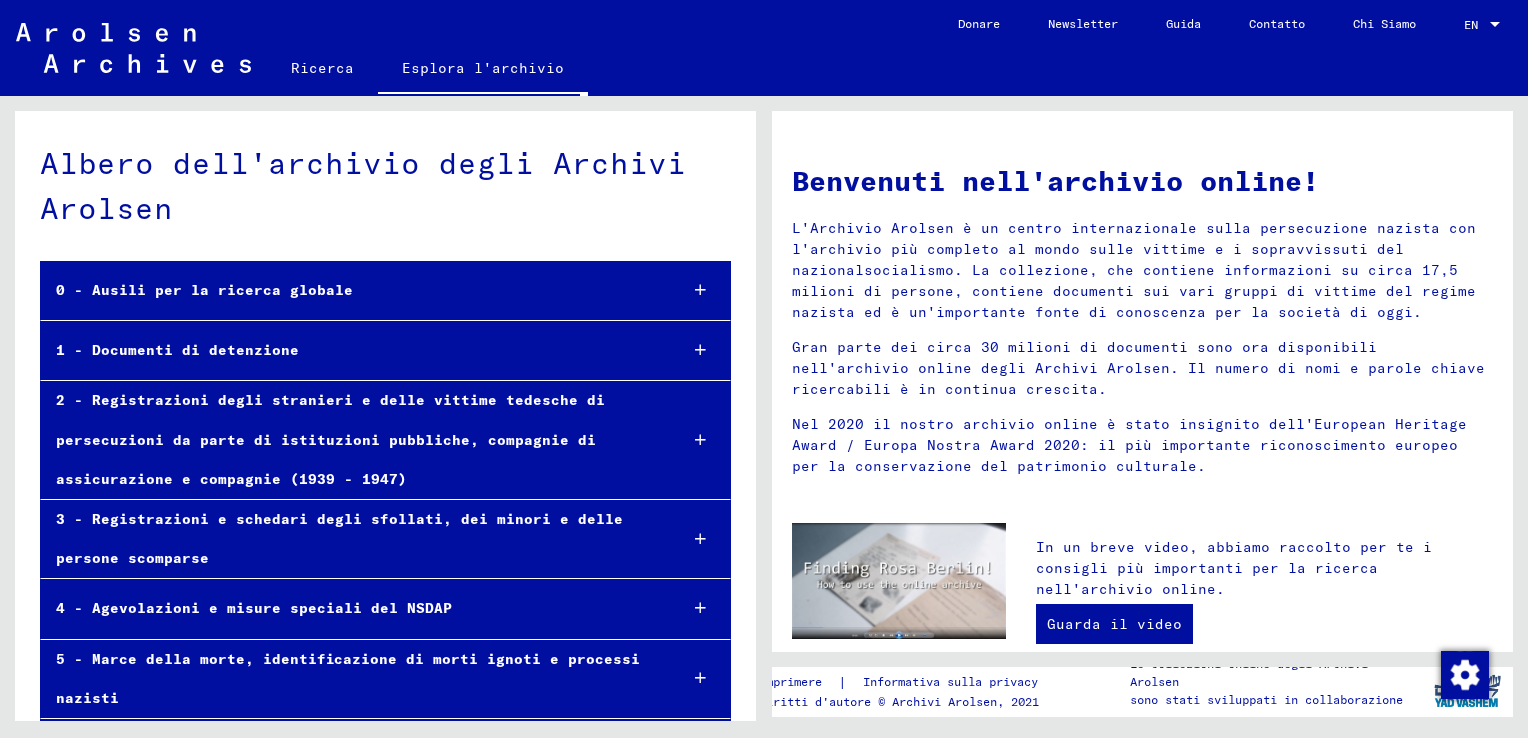 click at bounding box center [700, 350] 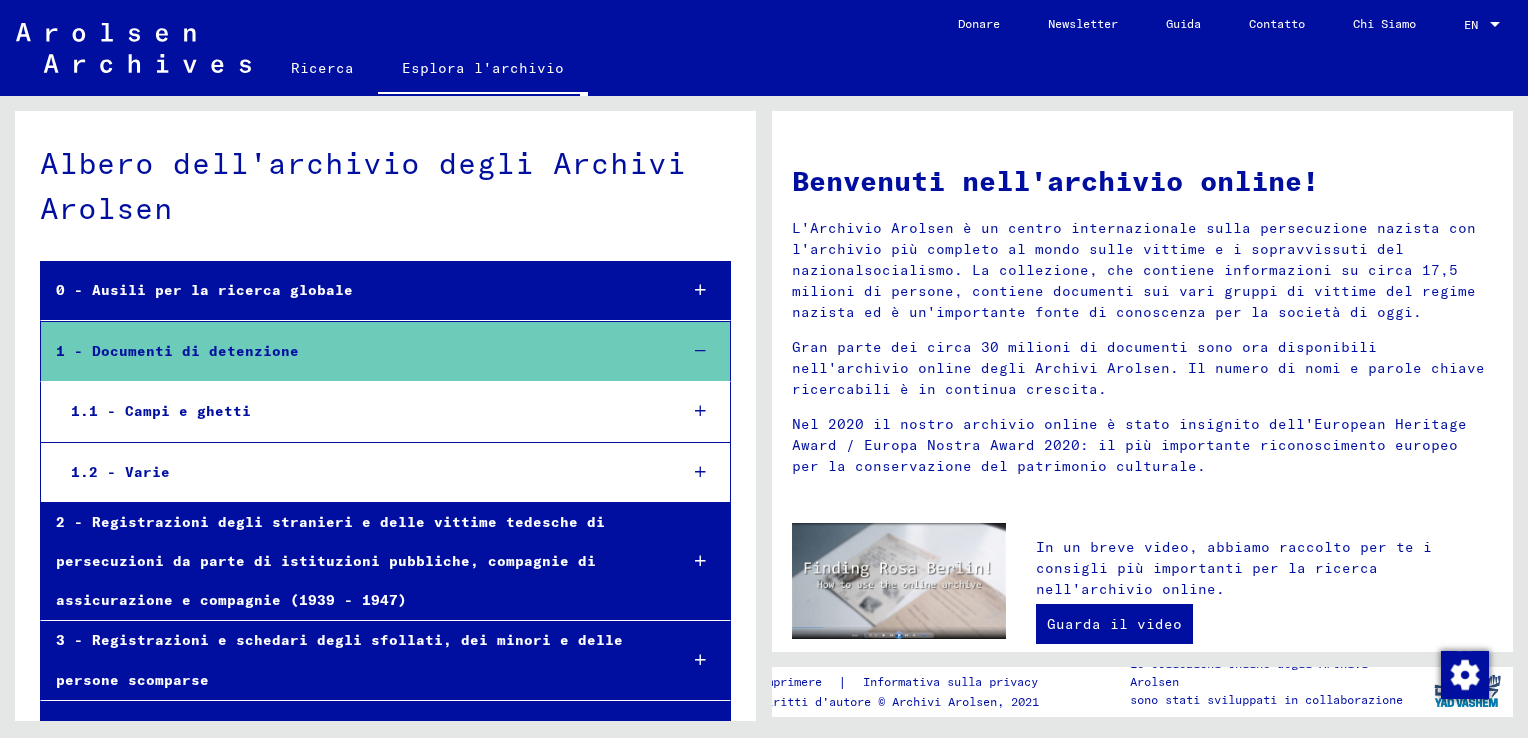 click at bounding box center [700, 411] 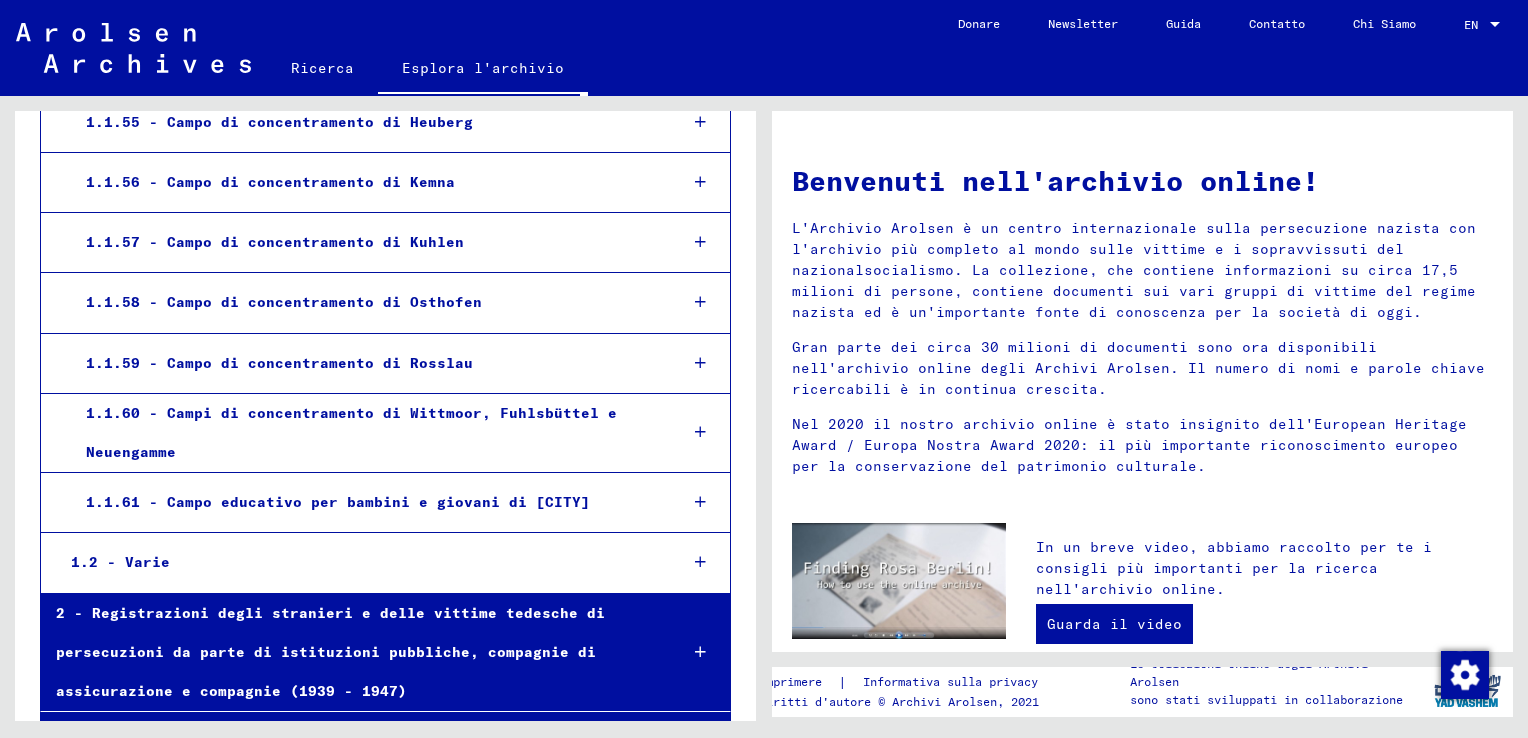 scroll, scrollTop: 3829, scrollLeft: 0, axis: vertical 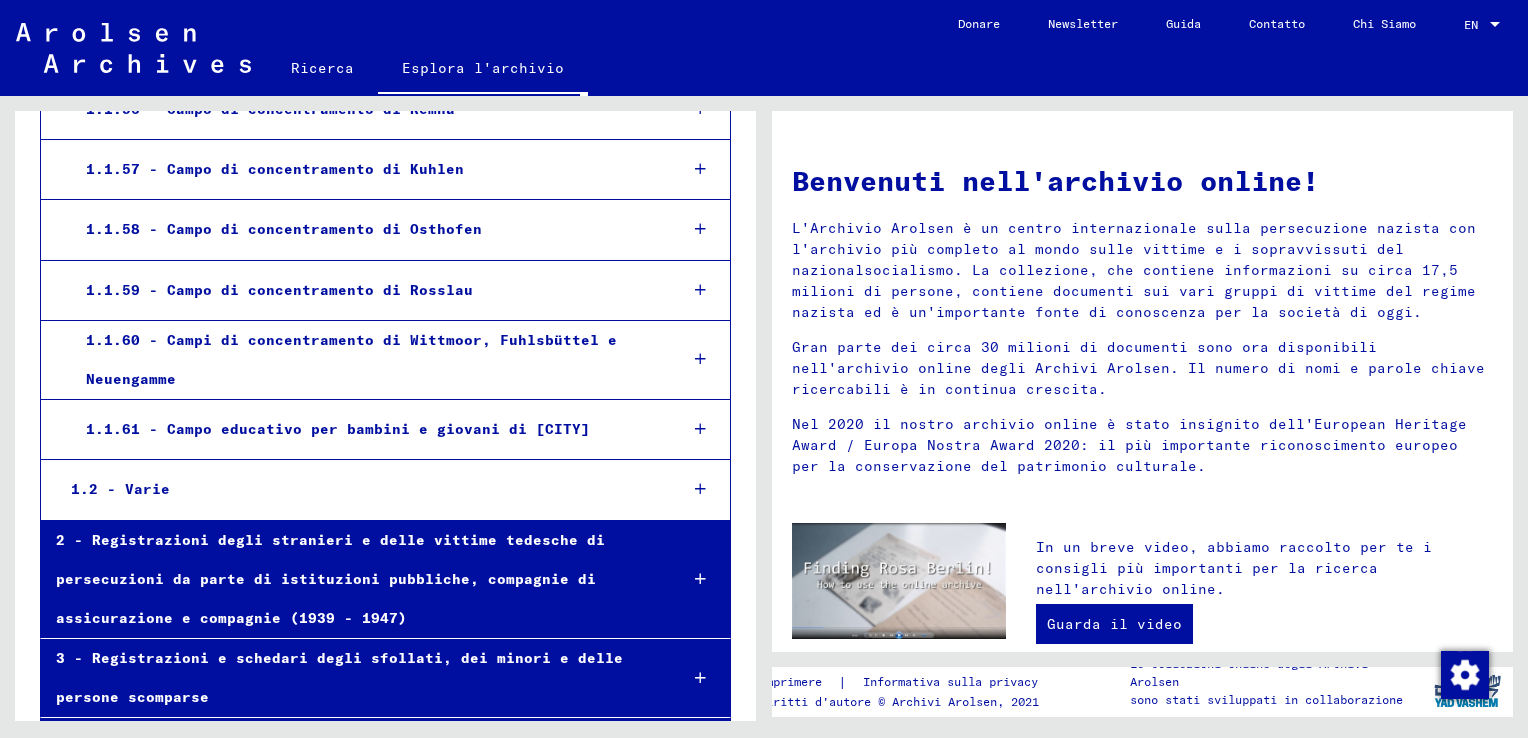 click at bounding box center (700, 489) 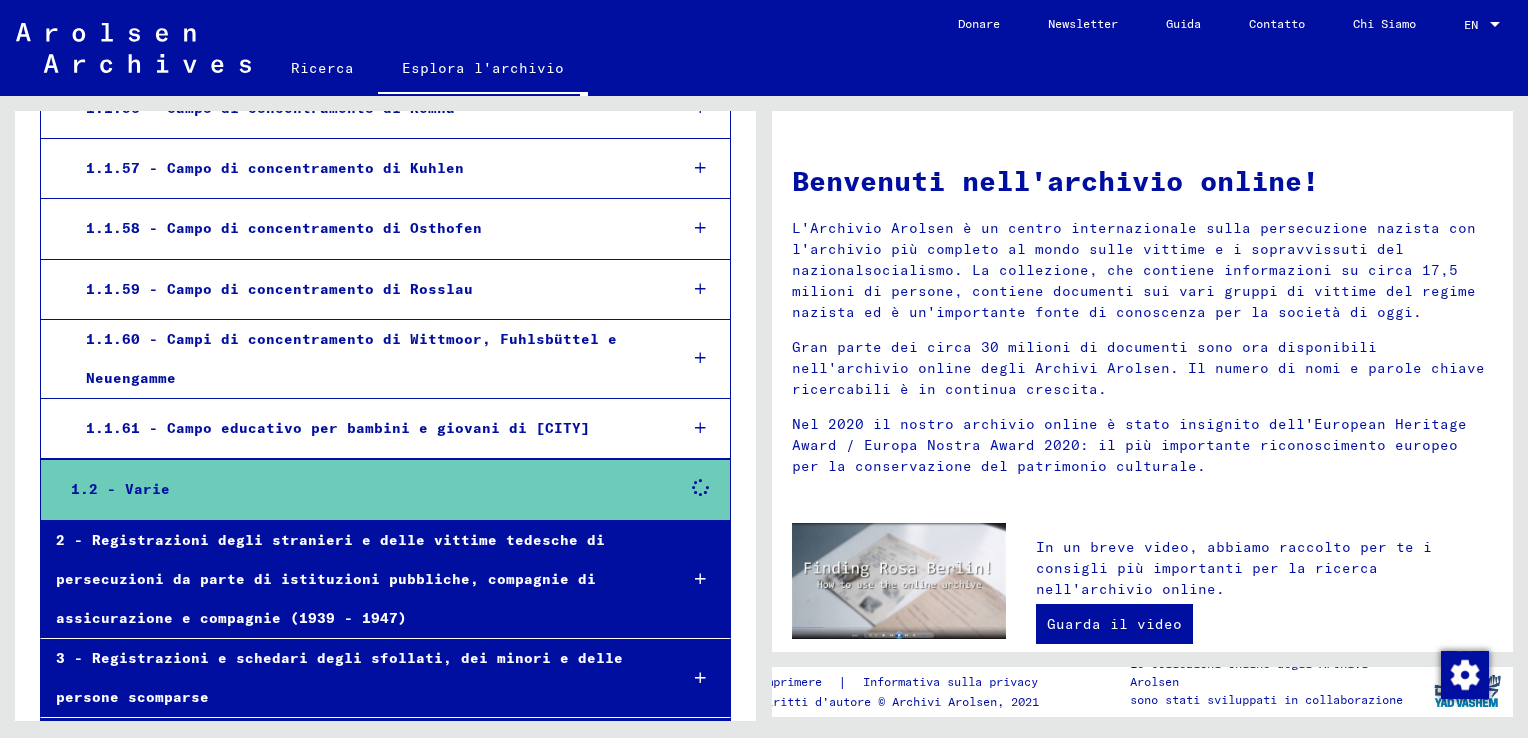 scroll, scrollTop: 3828, scrollLeft: 0, axis: vertical 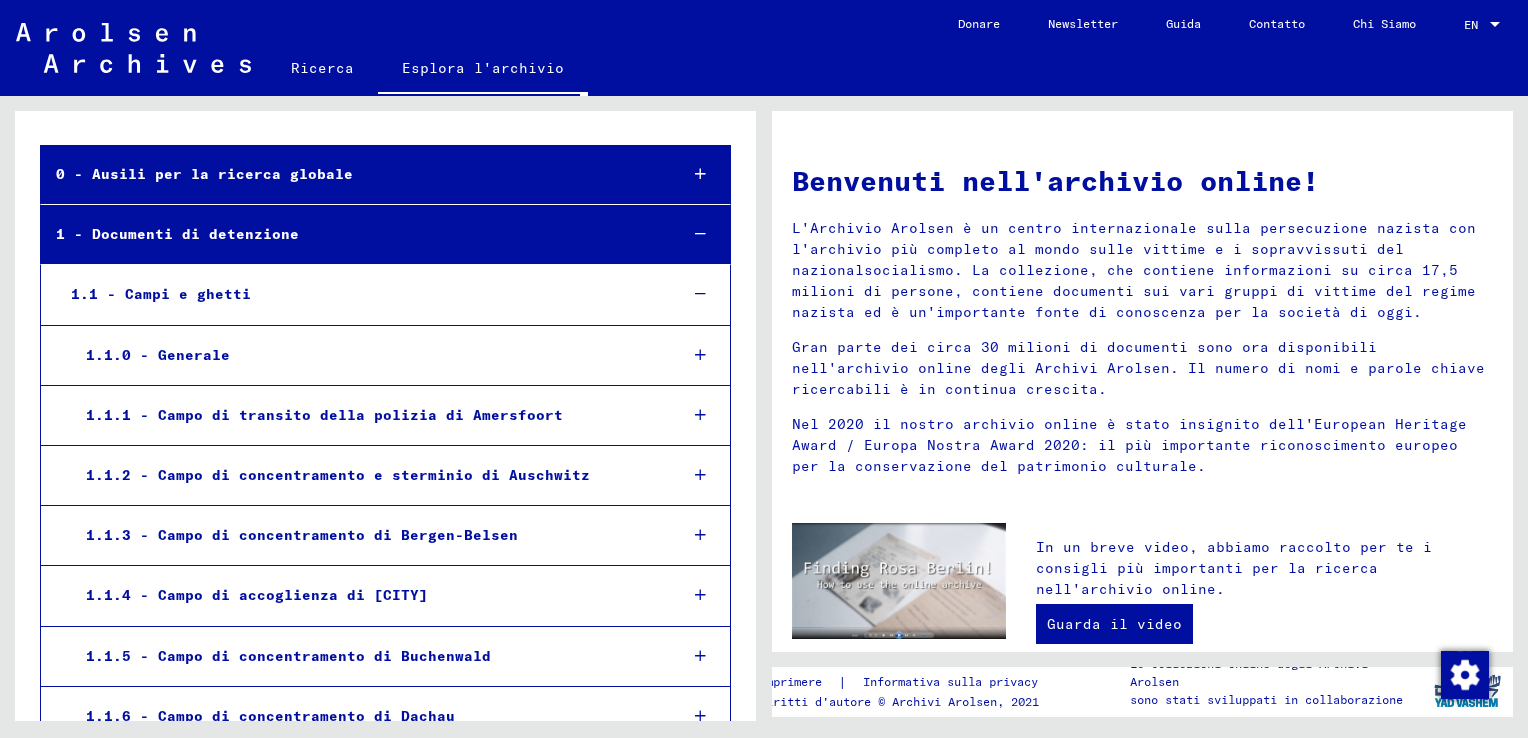 click on "1 - Documenti di detenzione" at bounding box center [351, 234] 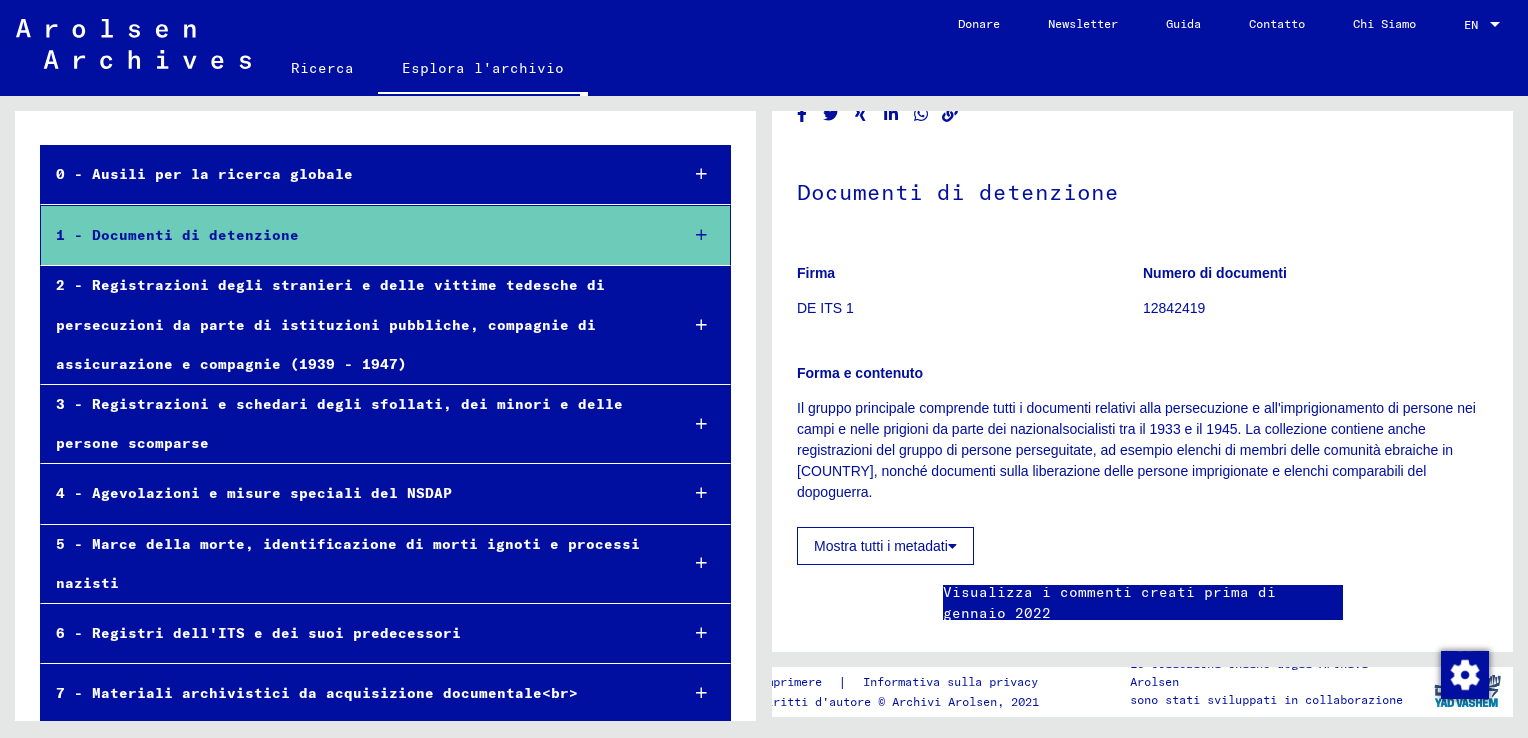 scroll, scrollTop: 0, scrollLeft: 0, axis: both 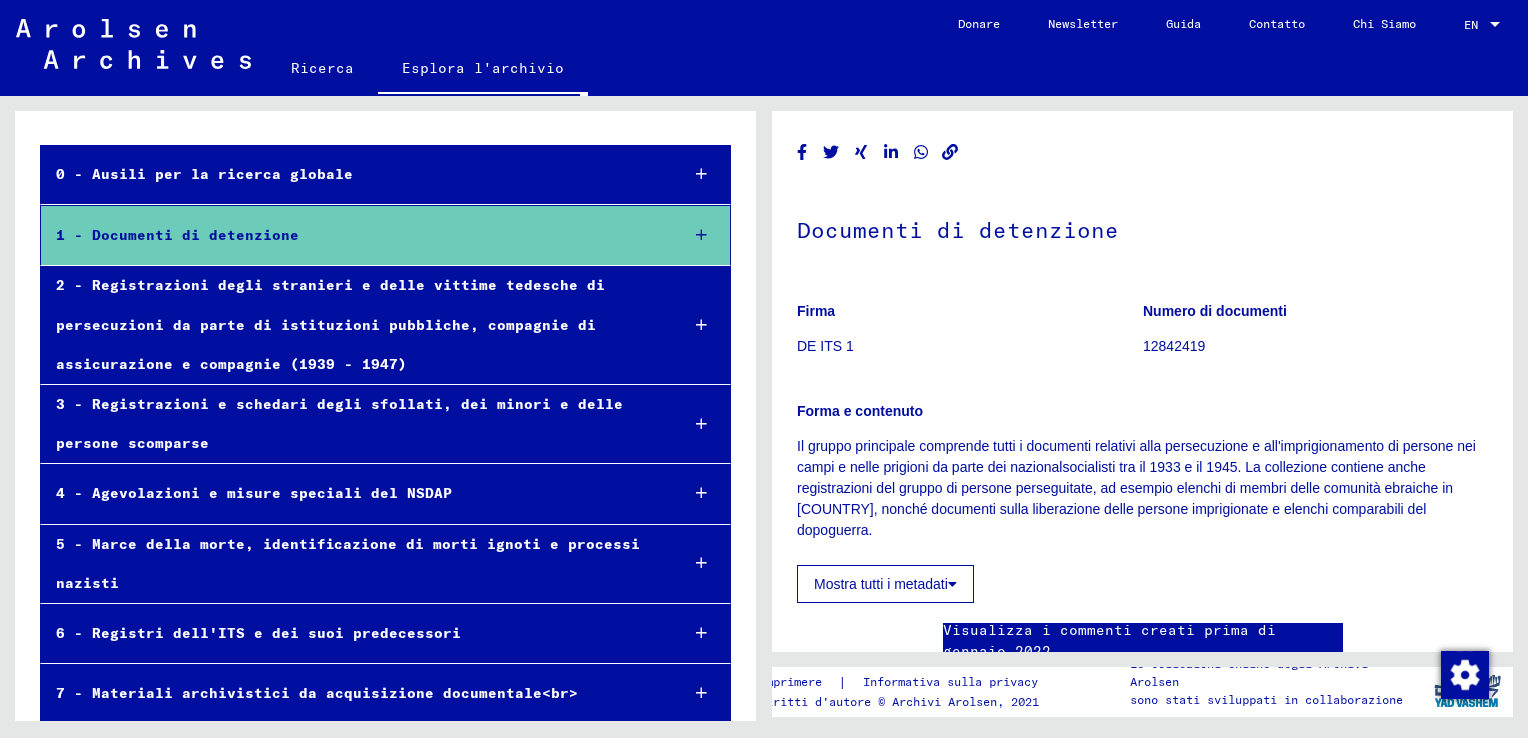 click on "Mostra tutti i metadati" 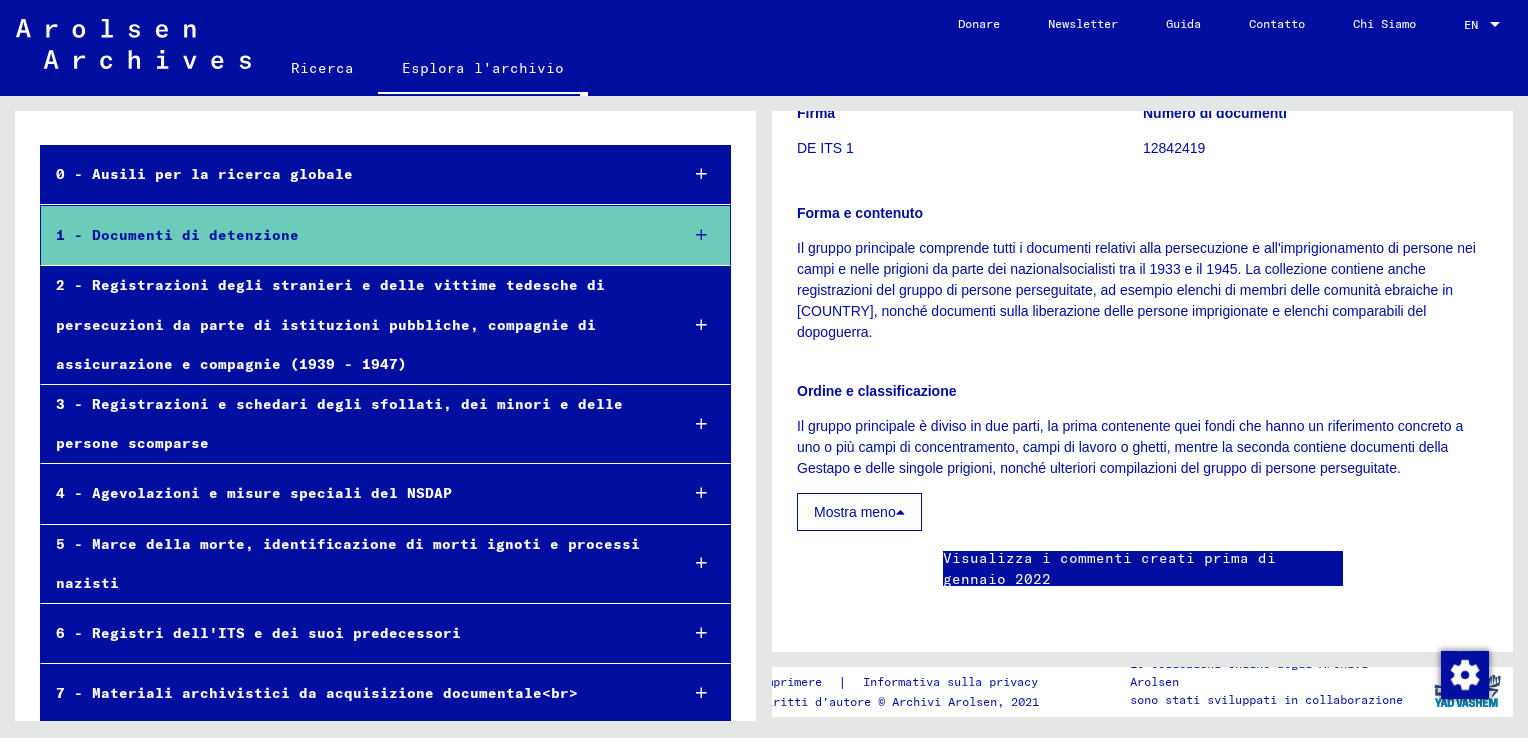 scroll, scrollTop: 526, scrollLeft: 0, axis: vertical 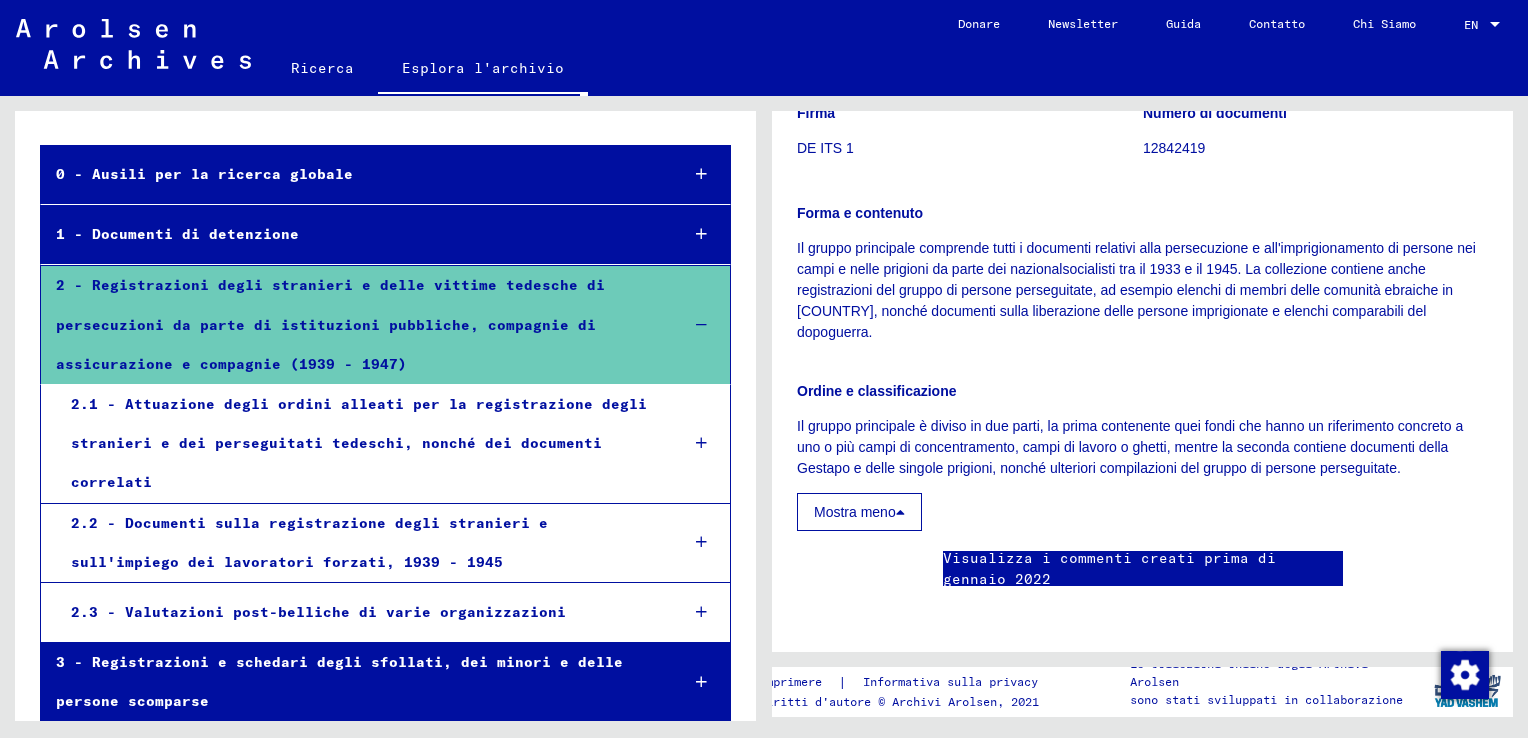click on "2.2 - Documenti sulla registrazione degli stranieri e sull'impiego dei lavoratori forzati, 1939 - 1945" at bounding box center [359, 543] 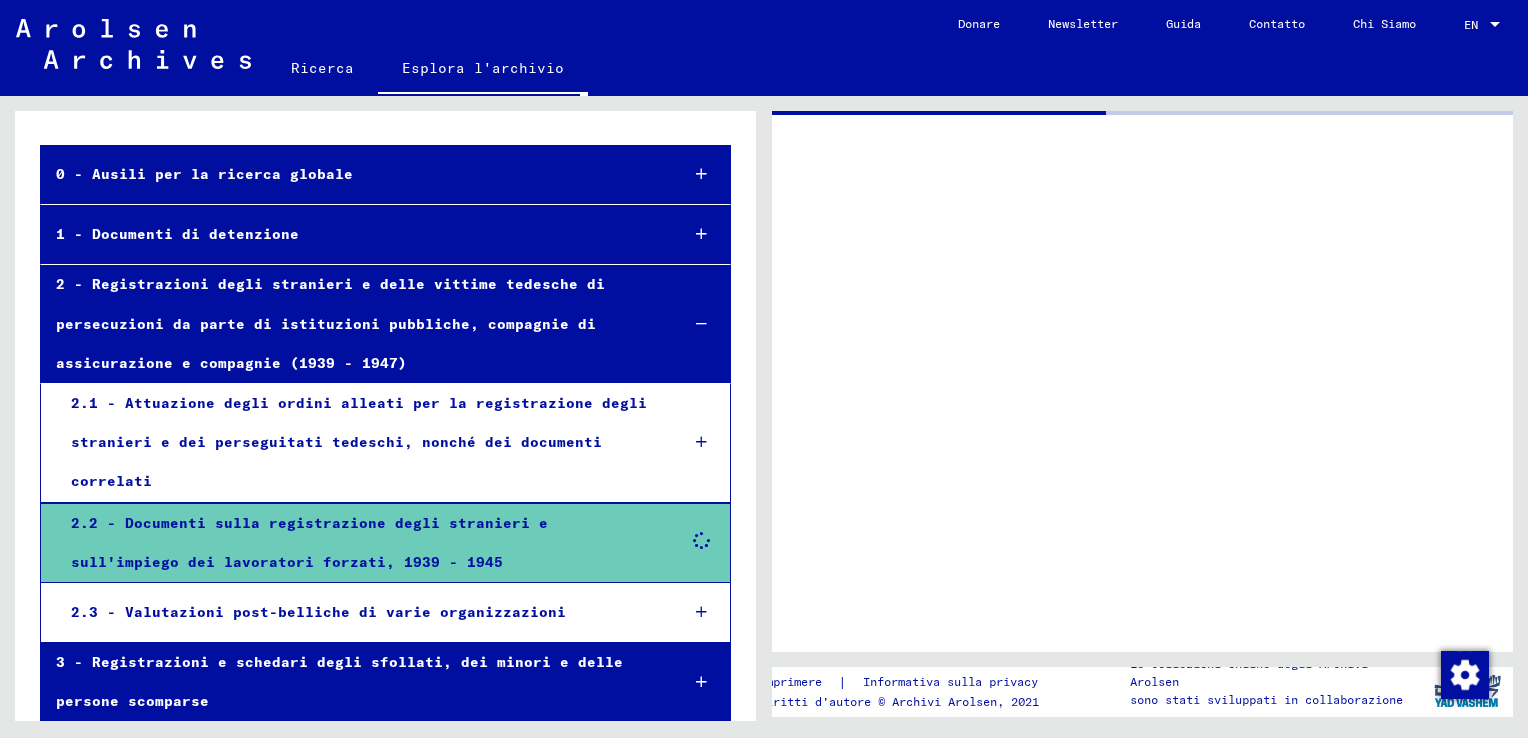 scroll, scrollTop: 0, scrollLeft: 0, axis: both 